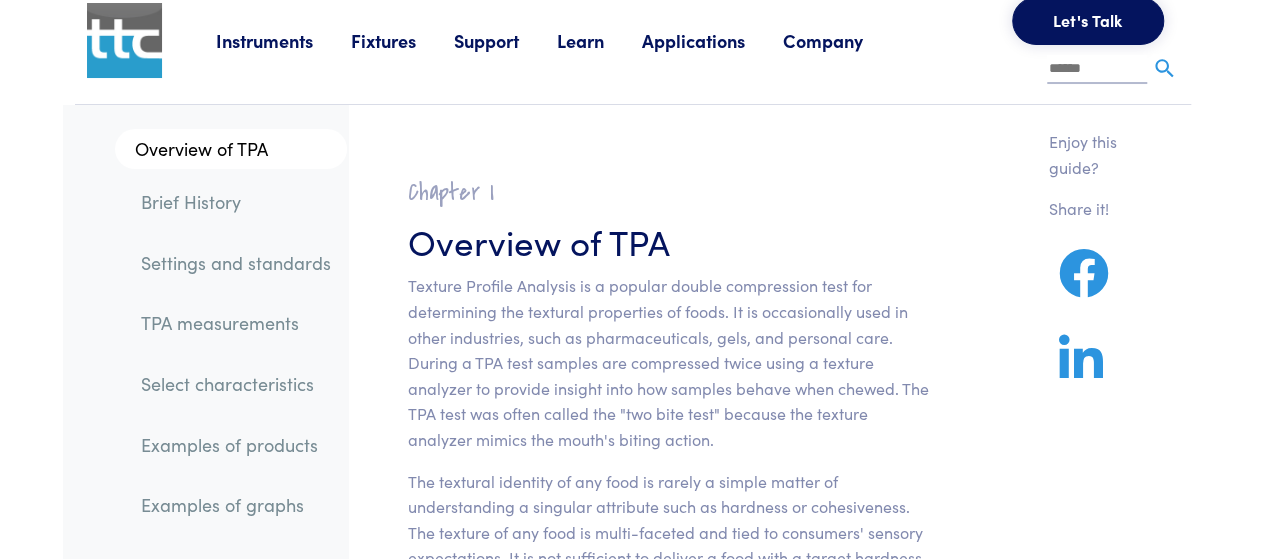 scroll, scrollTop: 0, scrollLeft: 0, axis: both 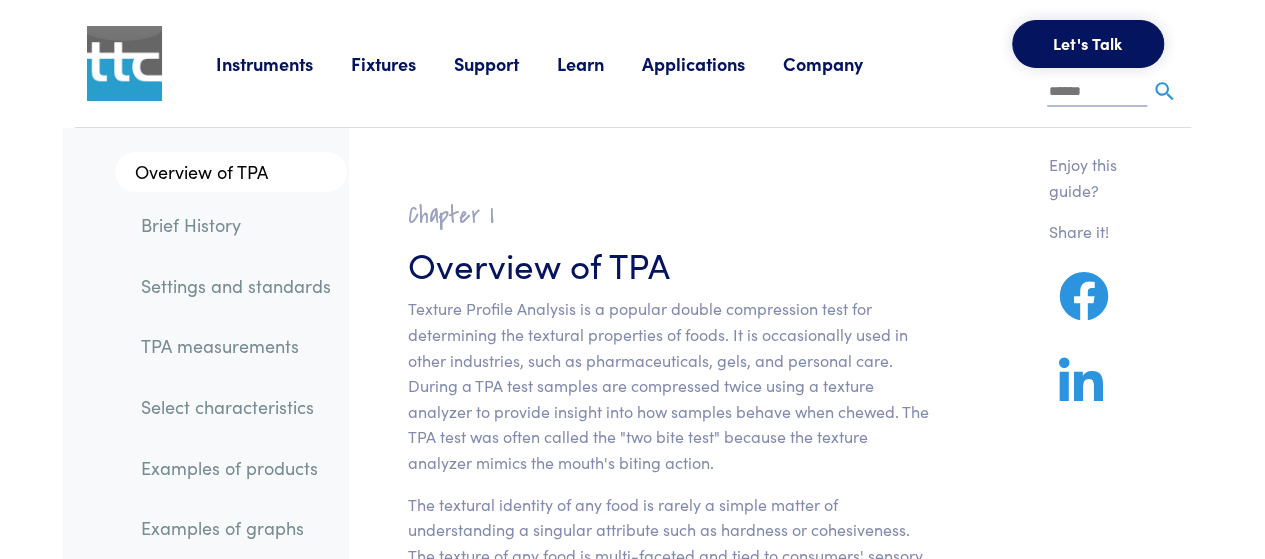 click on "Instruments" at bounding box center (283, 63) 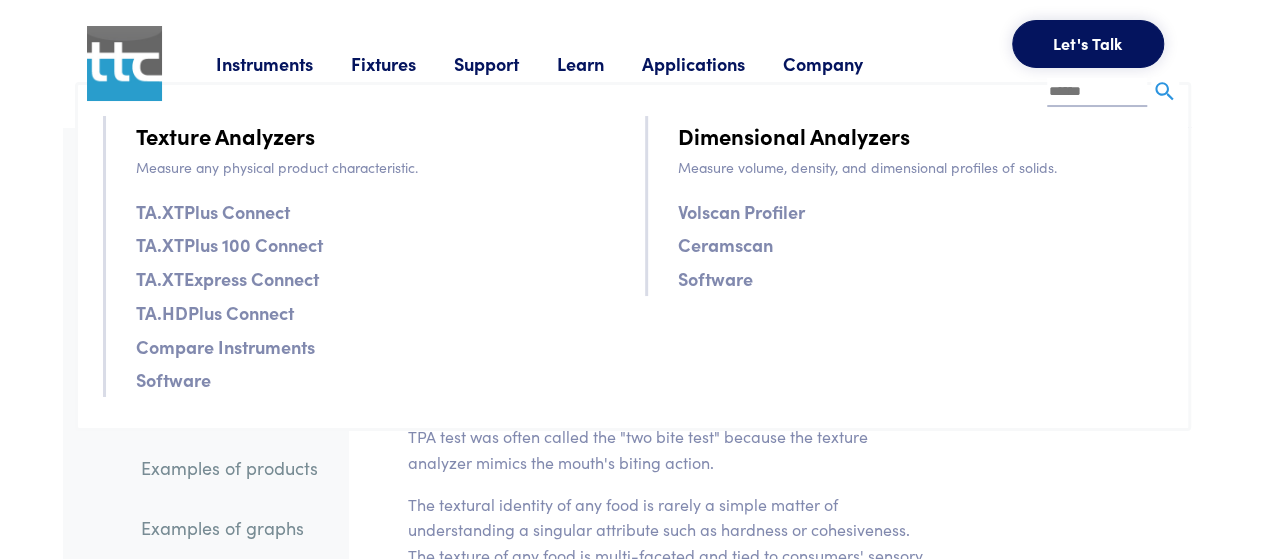 click on "TA.XTPlus Connect" at bounding box center [213, 211] 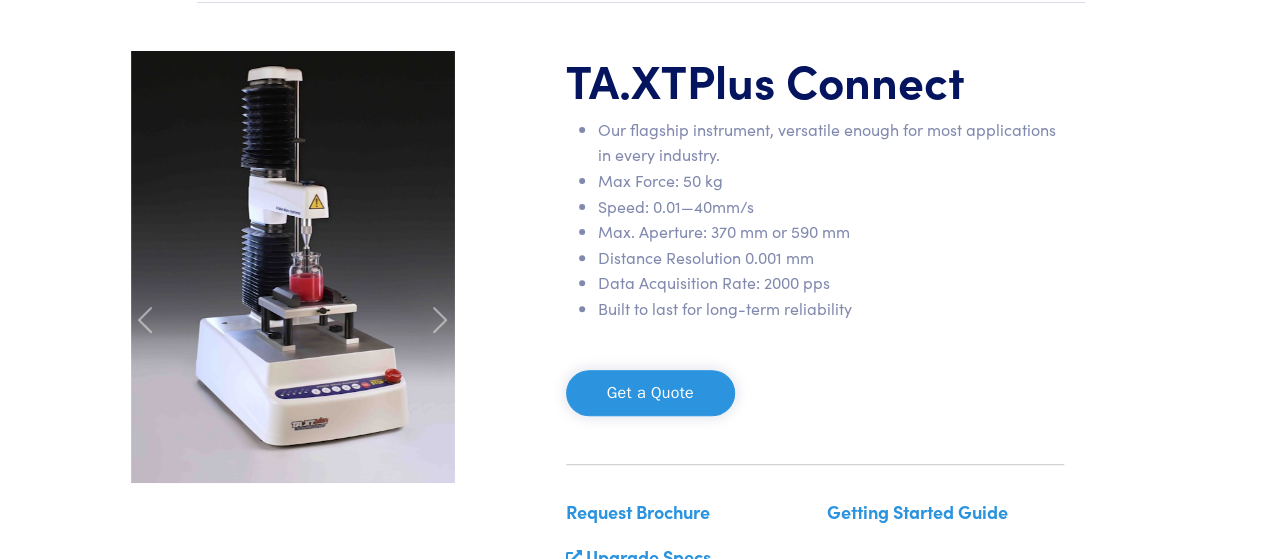 scroll, scrollTop: 266, scrollLeft: 0, axis: vertical 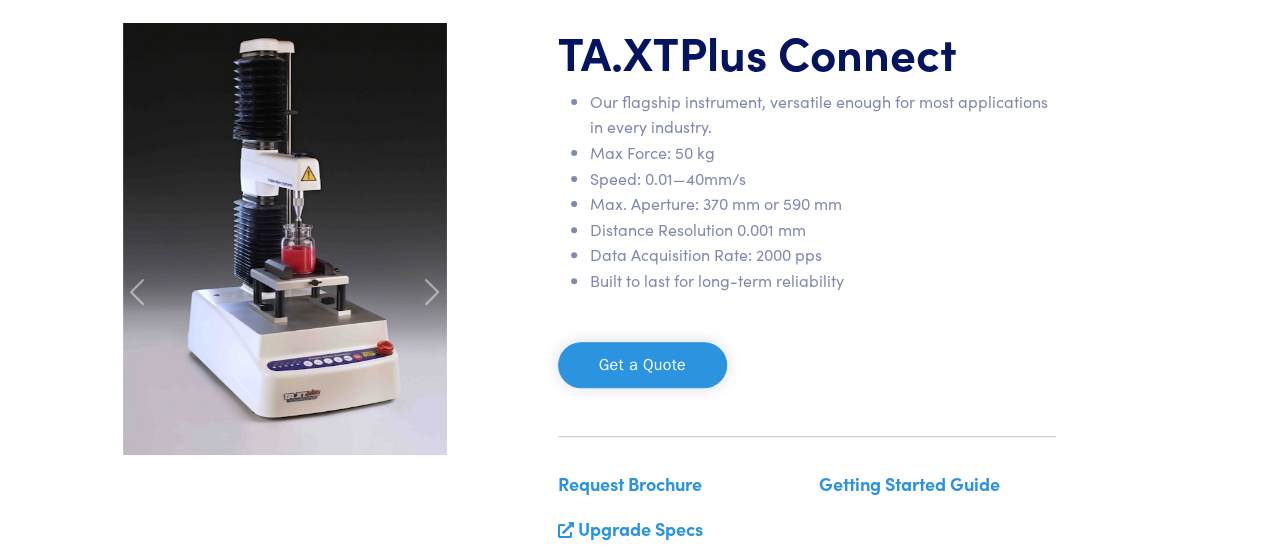 click on "Get a Quote" at bounding box center (642, 365) 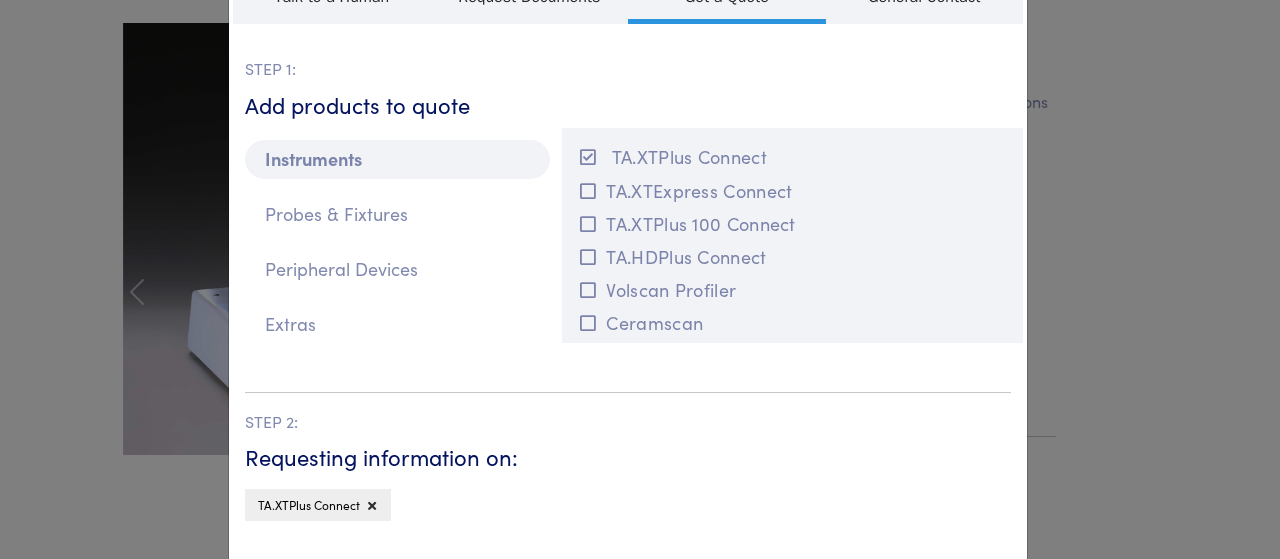 scroll, scrollTop: 0, scrollLeft: 0, axis: both 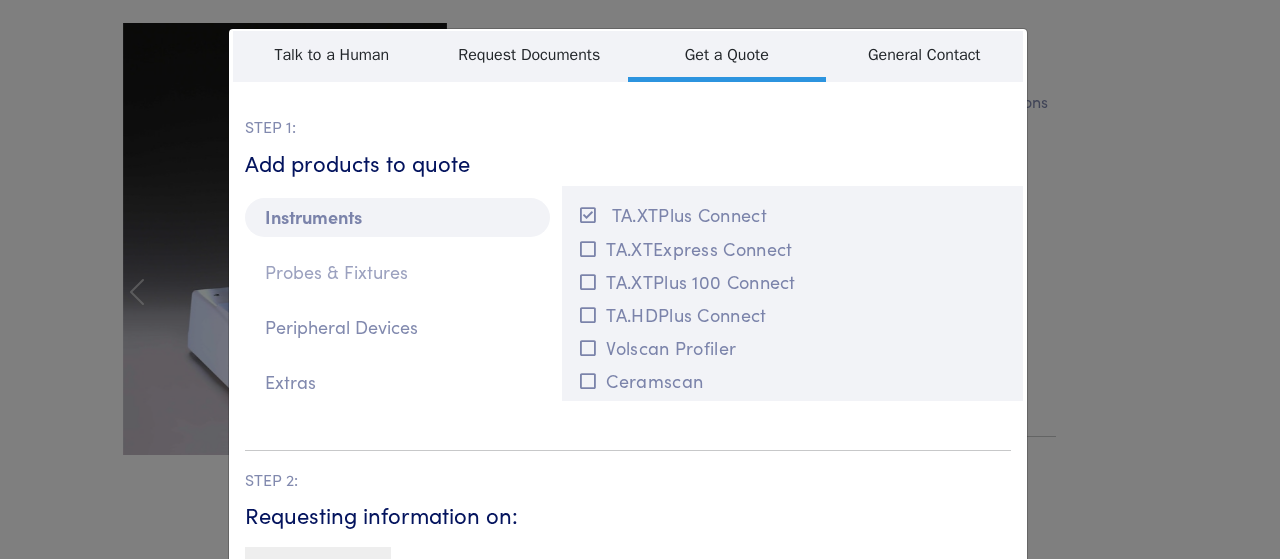 click on "Probes & Fixtures" at bounding box center [397, 272] 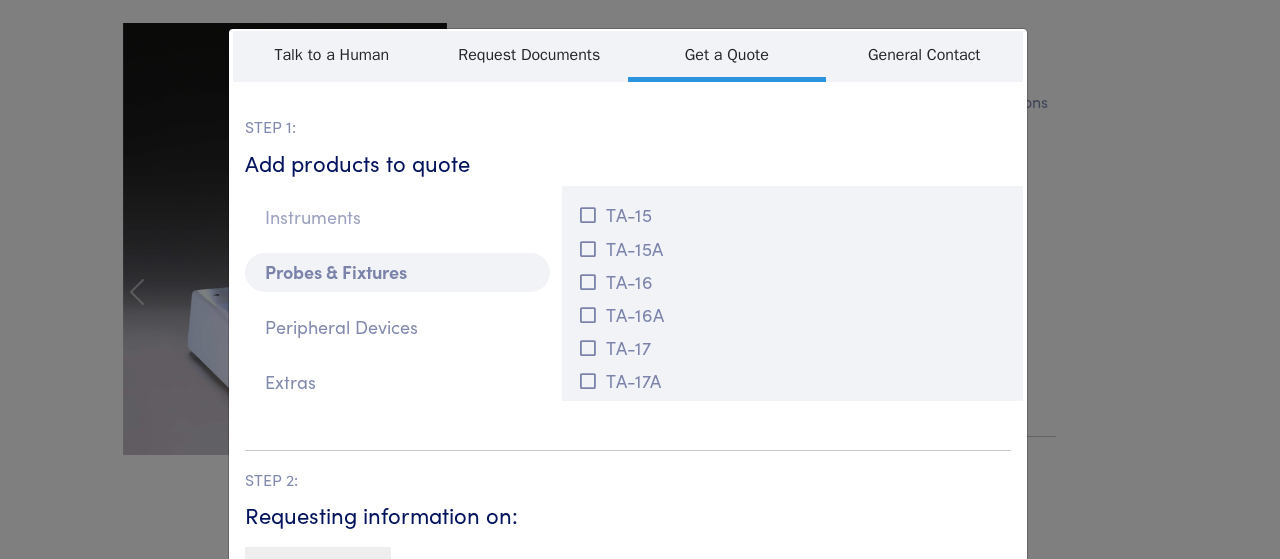 click on "Instruments" at bounding box center [397, 217] 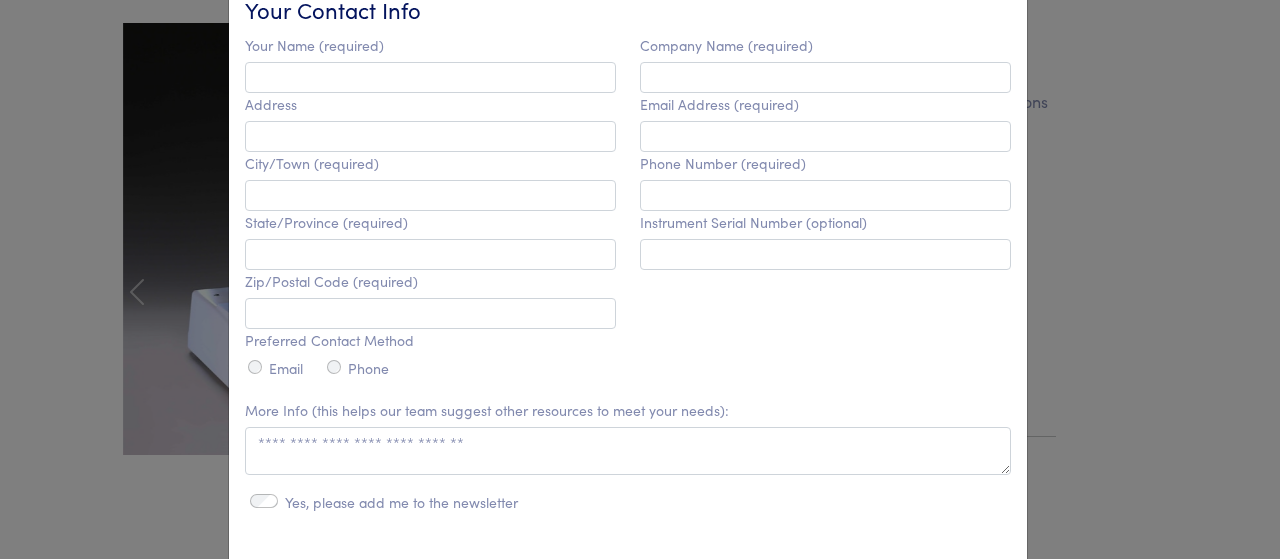 scroll, scrollTop: 533, scrollLeft: 0, axis: vertical 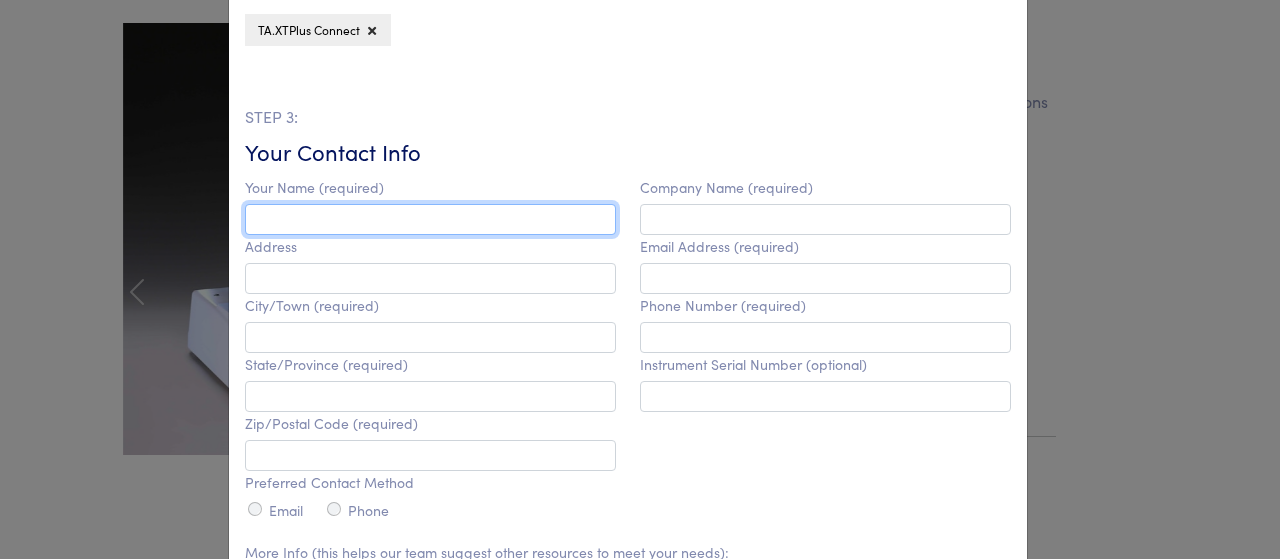 click at bounding box center [430, 219] 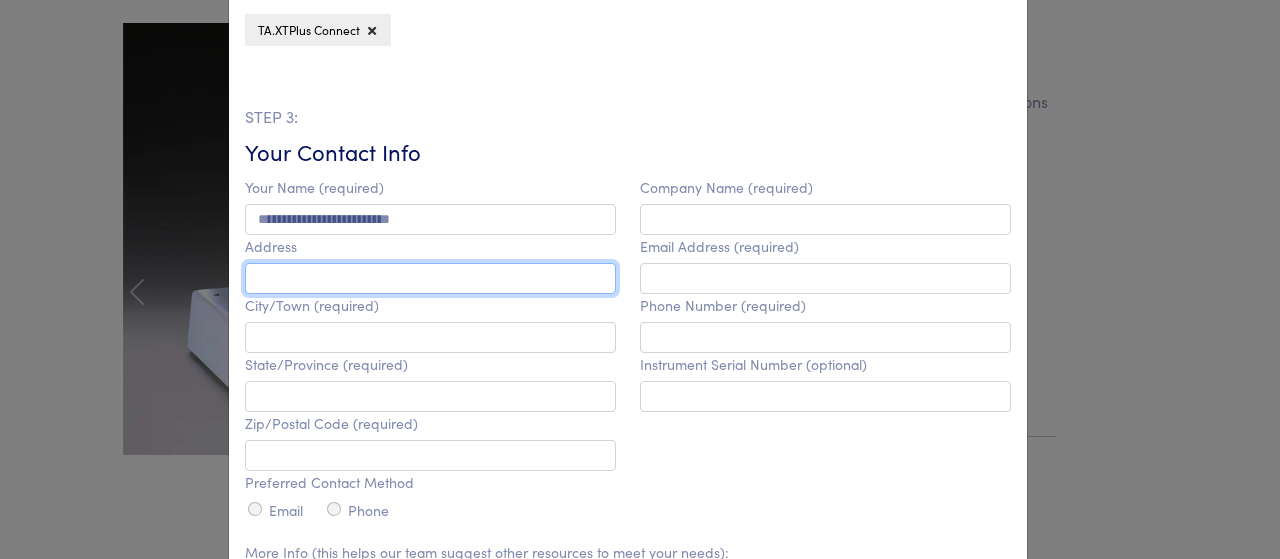 type on "**********" 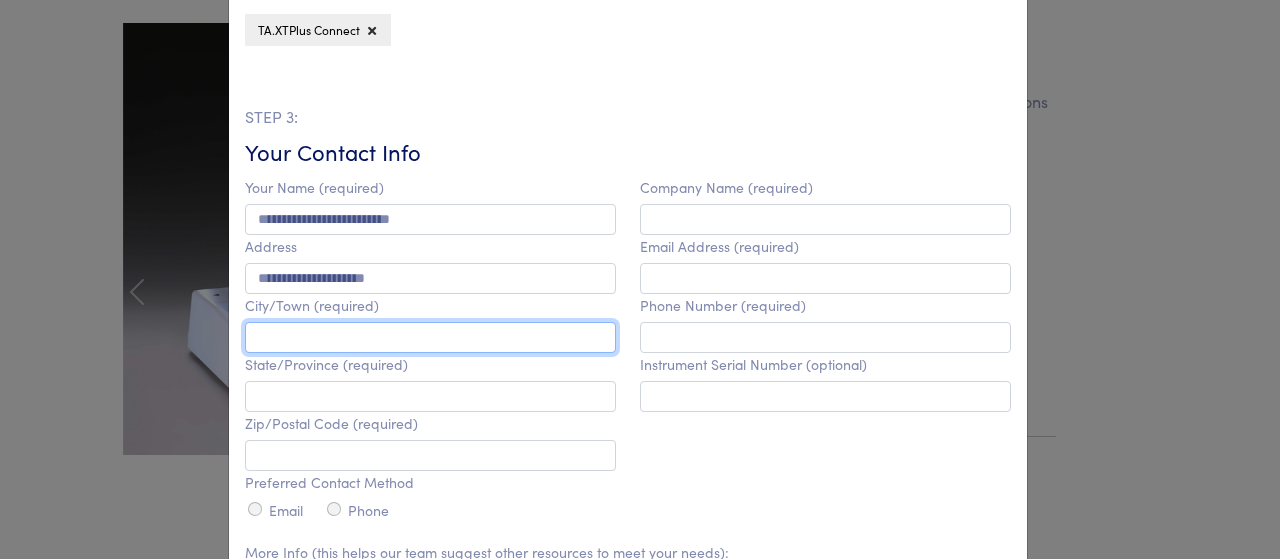 type on "*****" 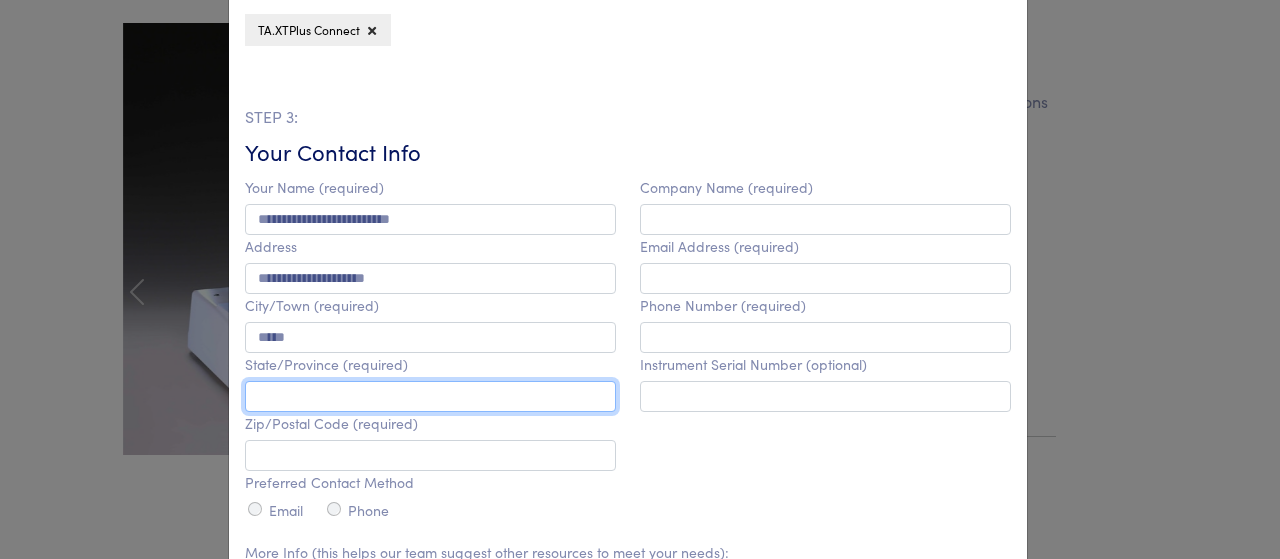 type on "********" 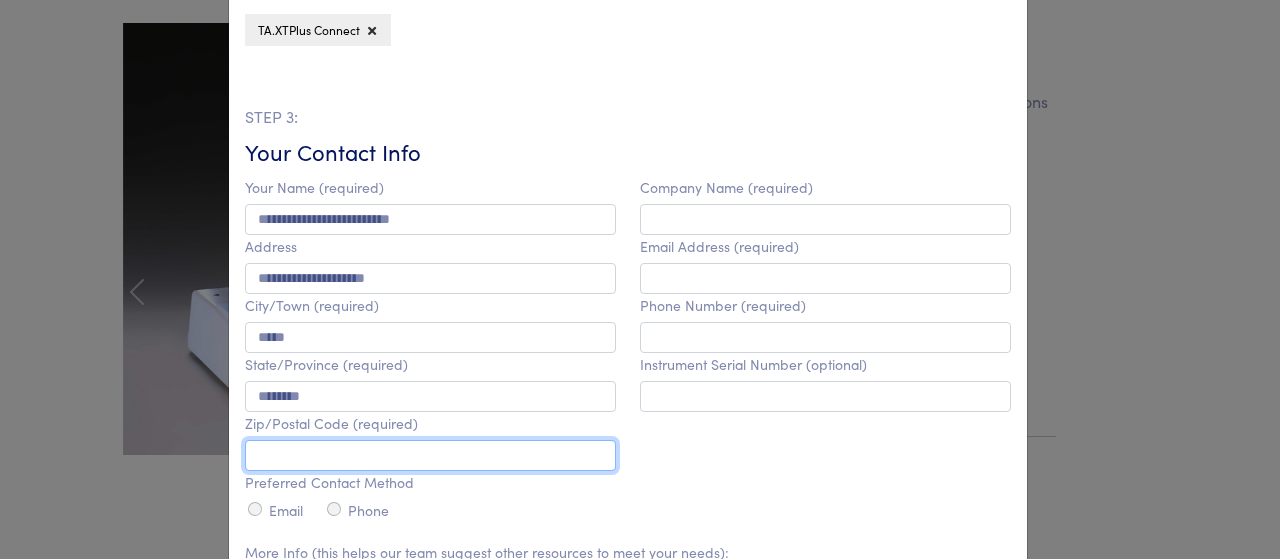 type on "*****" 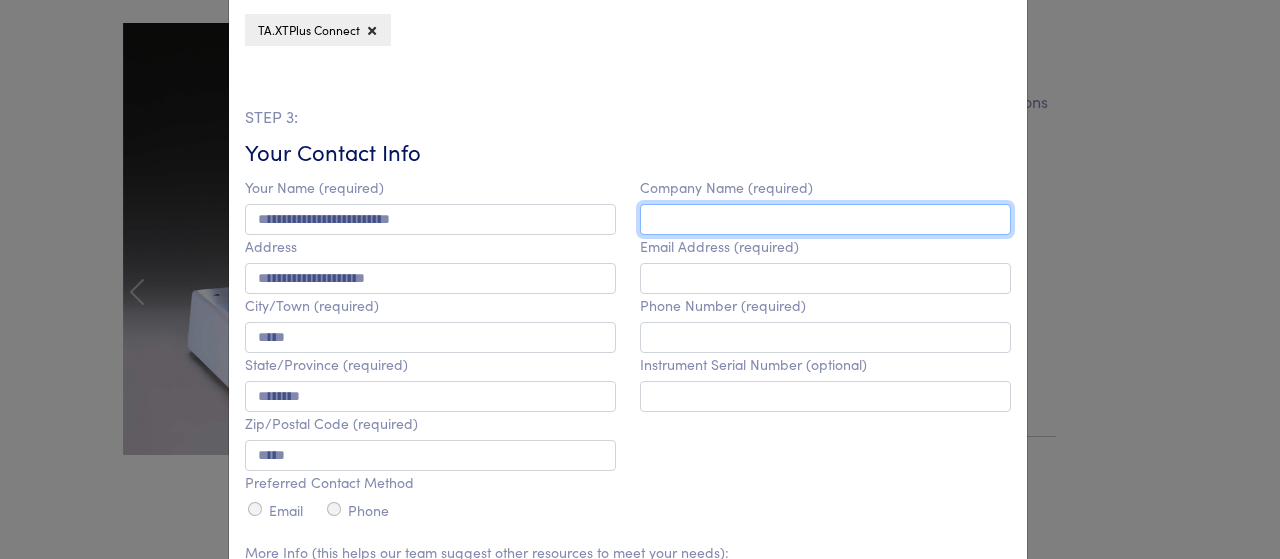 type on "**********" 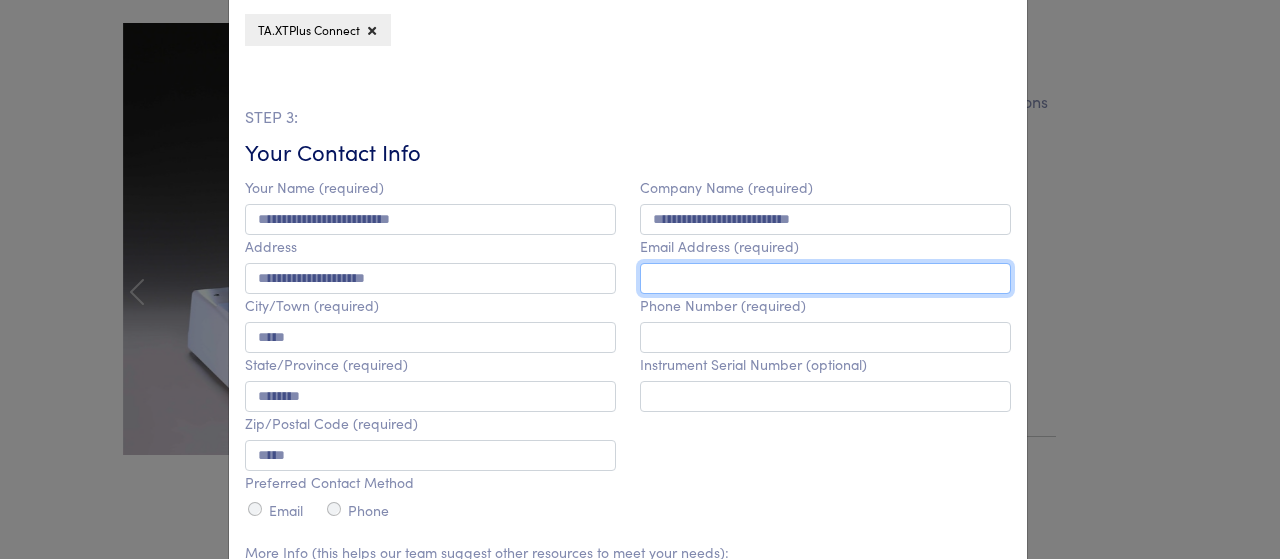 type on "**********" 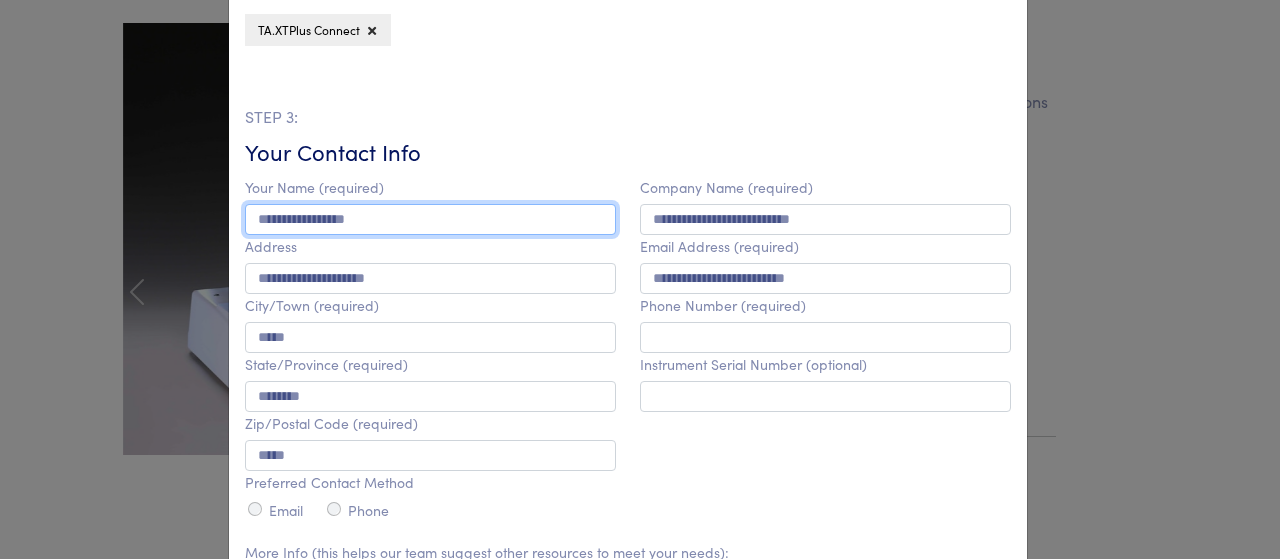 type on "**********" 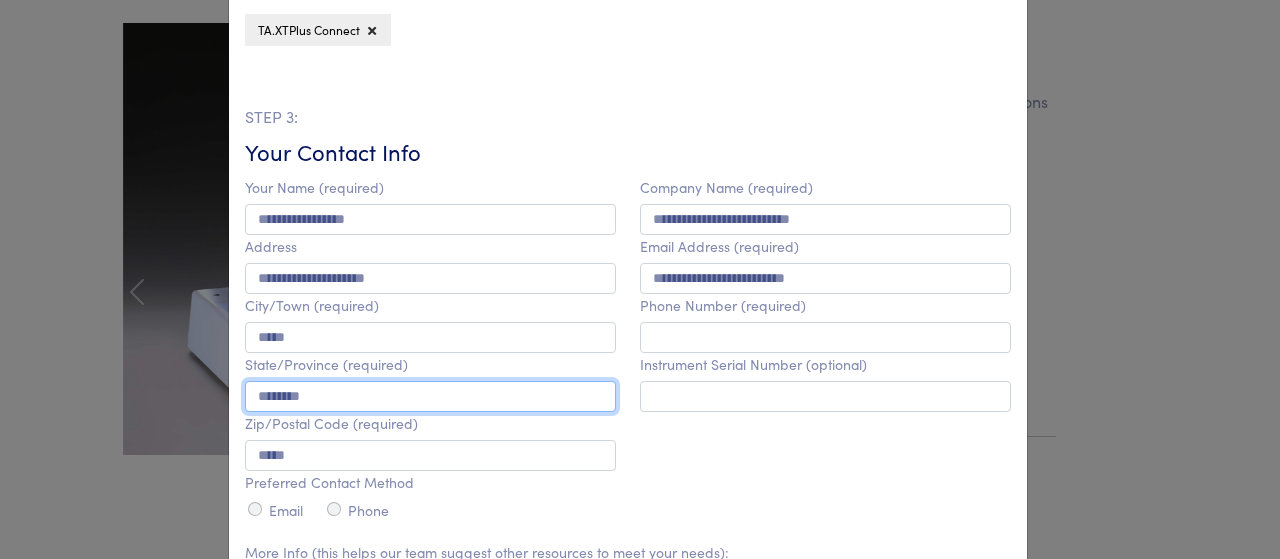 click on "********" at bounding box center [430, 396] 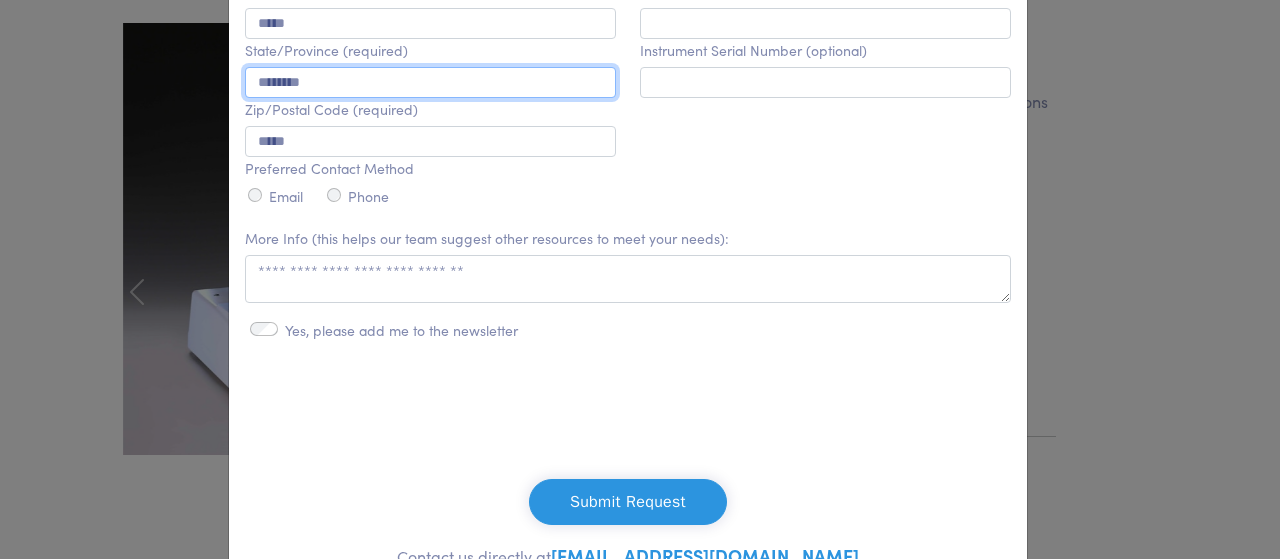 scroll, scrollTop: 724, scrollLeft: 0, axis: vertical 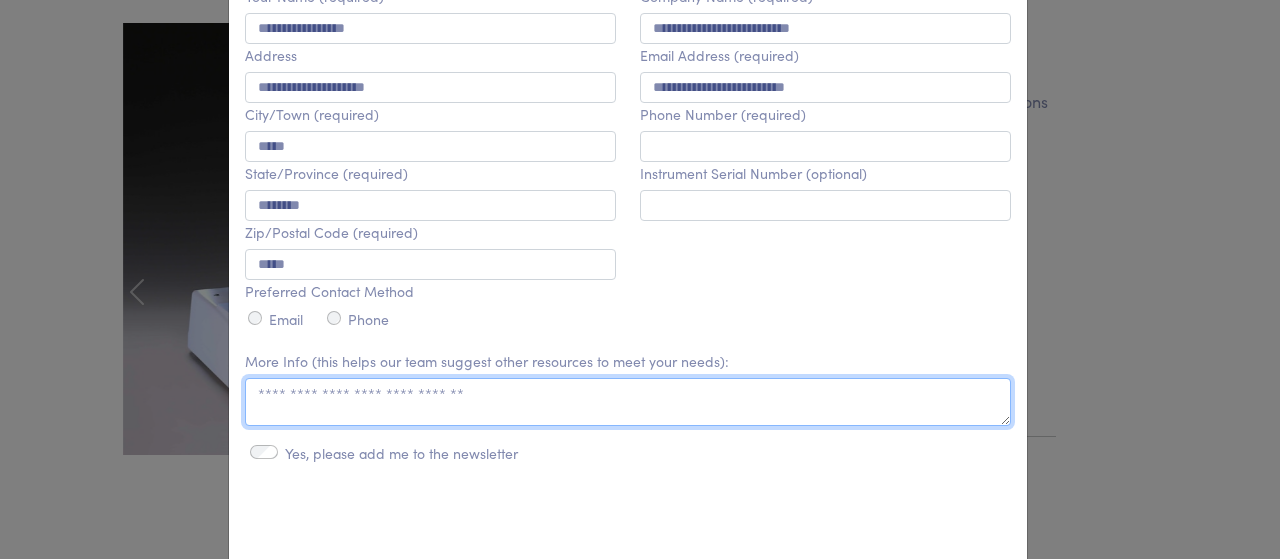 click at bounding box center [628, 402] 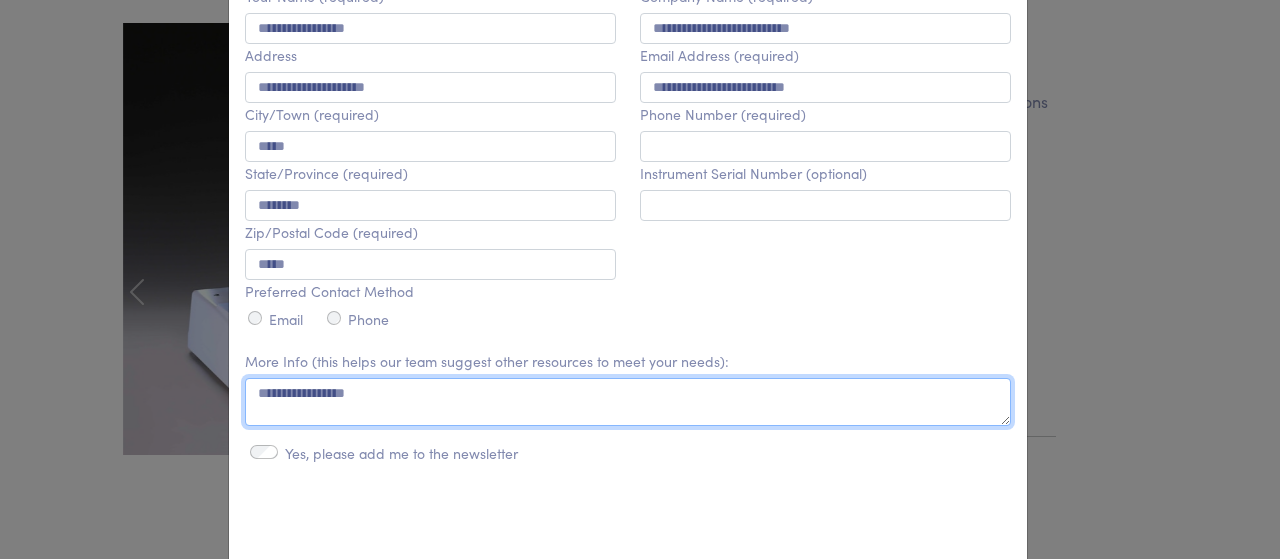 click on "**********" at bounding box center (628, 402) 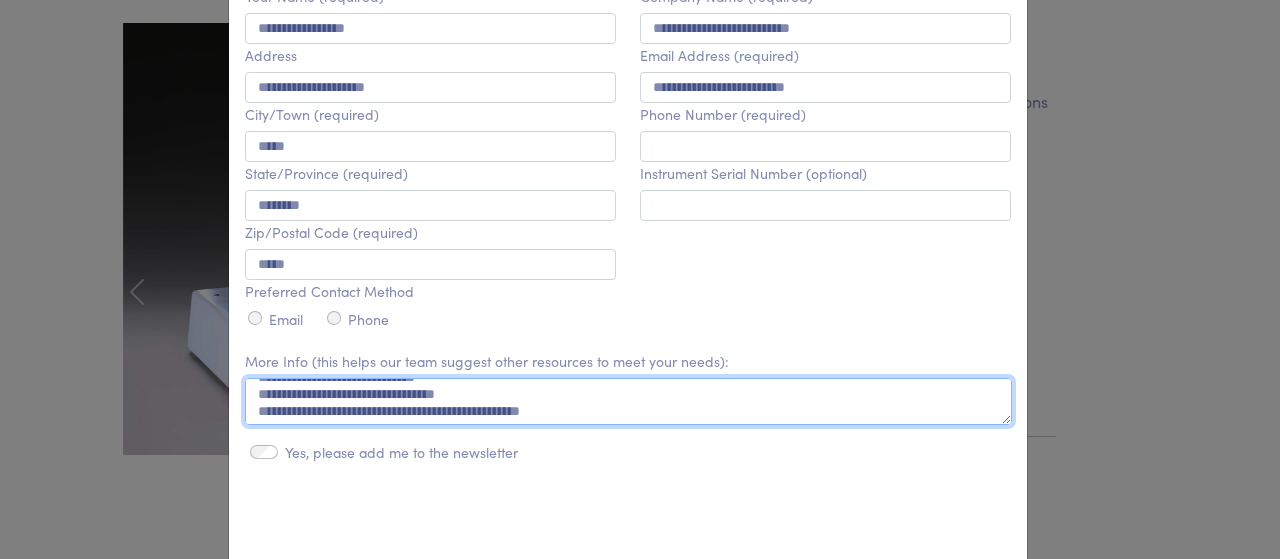 scroll, scrollTop: 0, scrollLeft: 0, axis: both 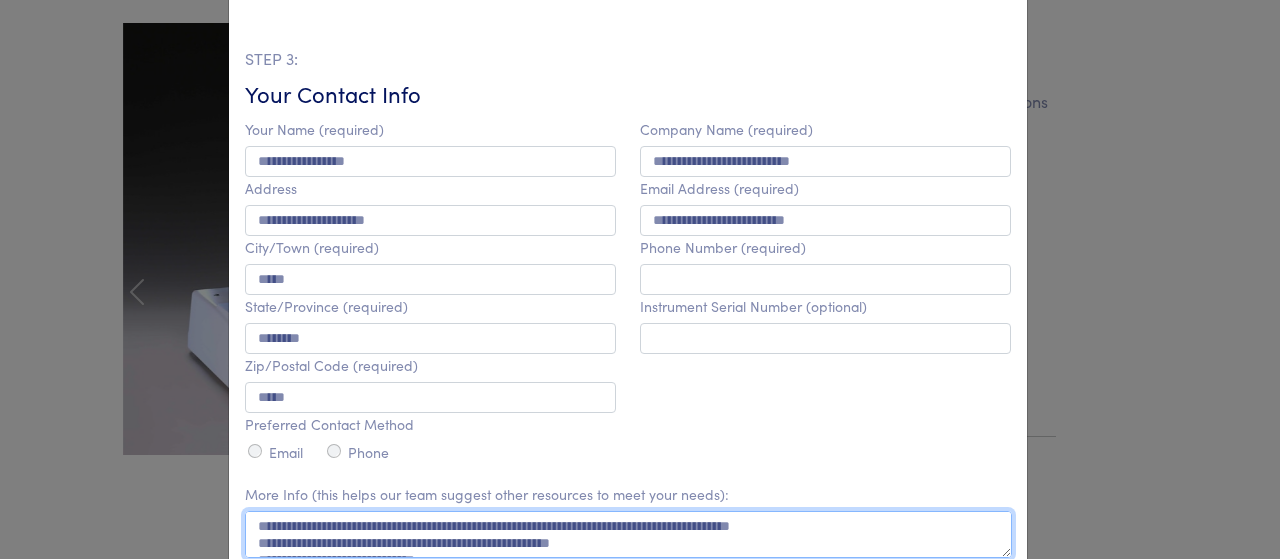 click on "**********" at bounding box center [628, 534] 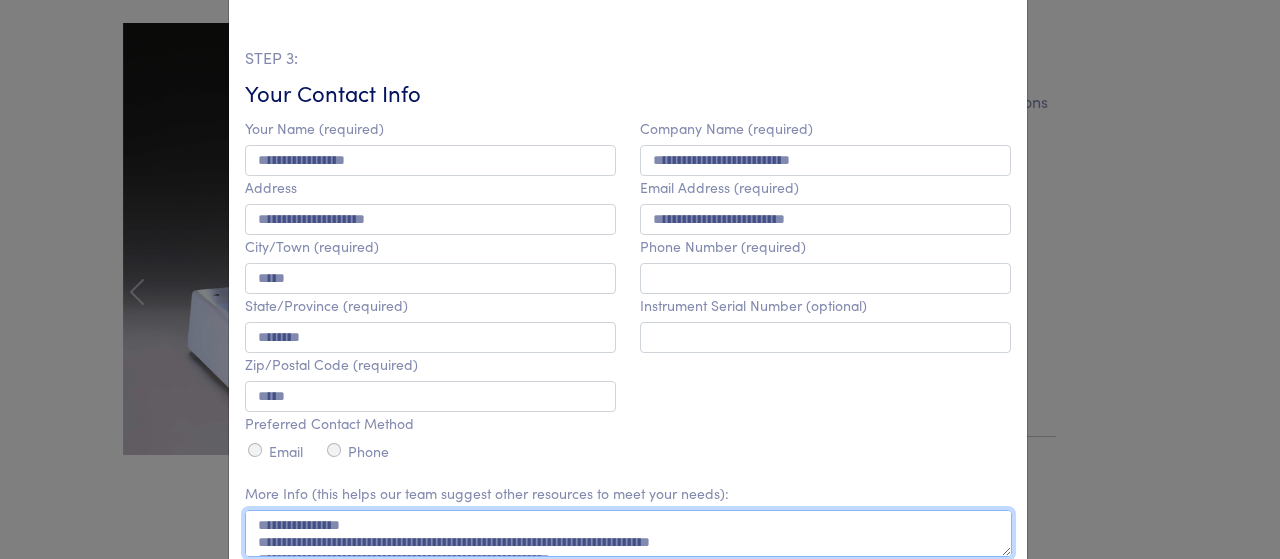 scroll, scrollTop: 792, scrollLeft: 0, axis: vertical 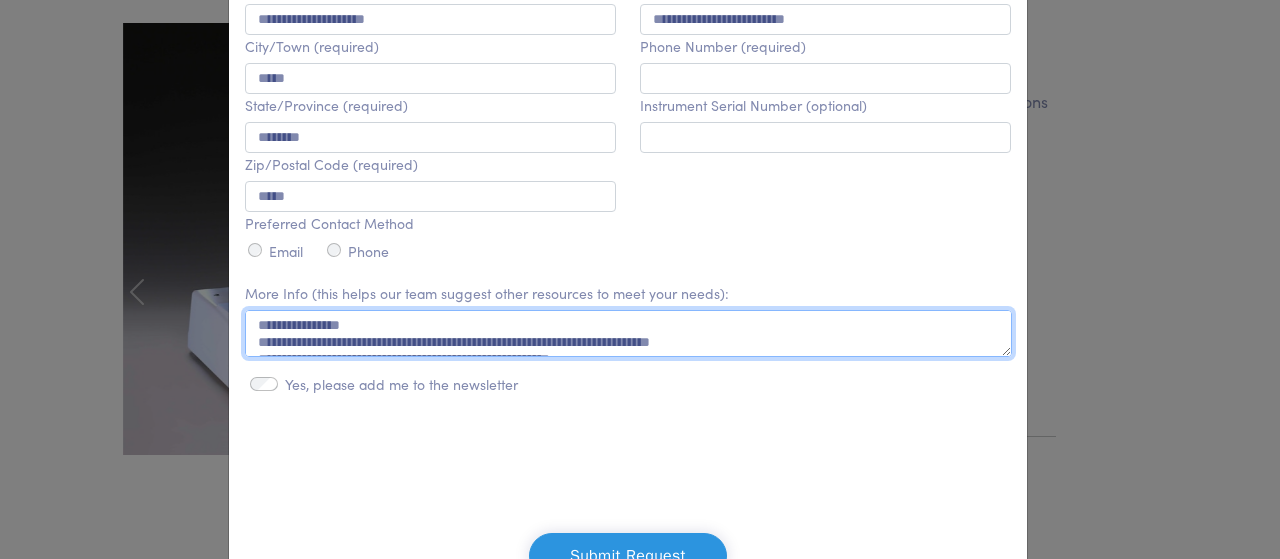 type on "**********" 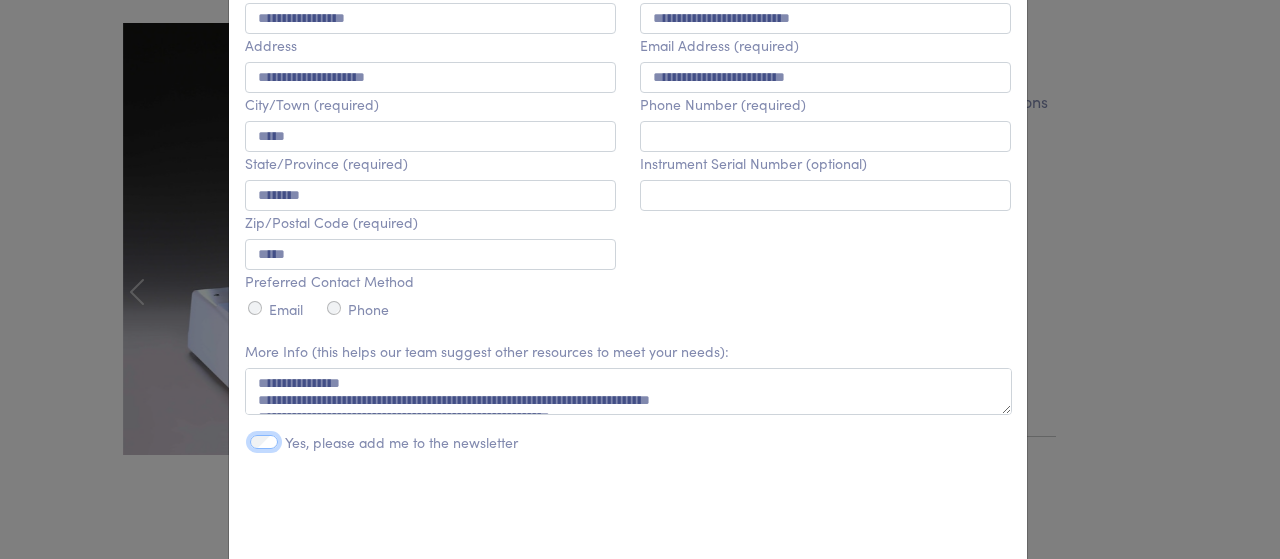 scroll, scrollTop: 658, scrollLeft: 0, axis: vertical 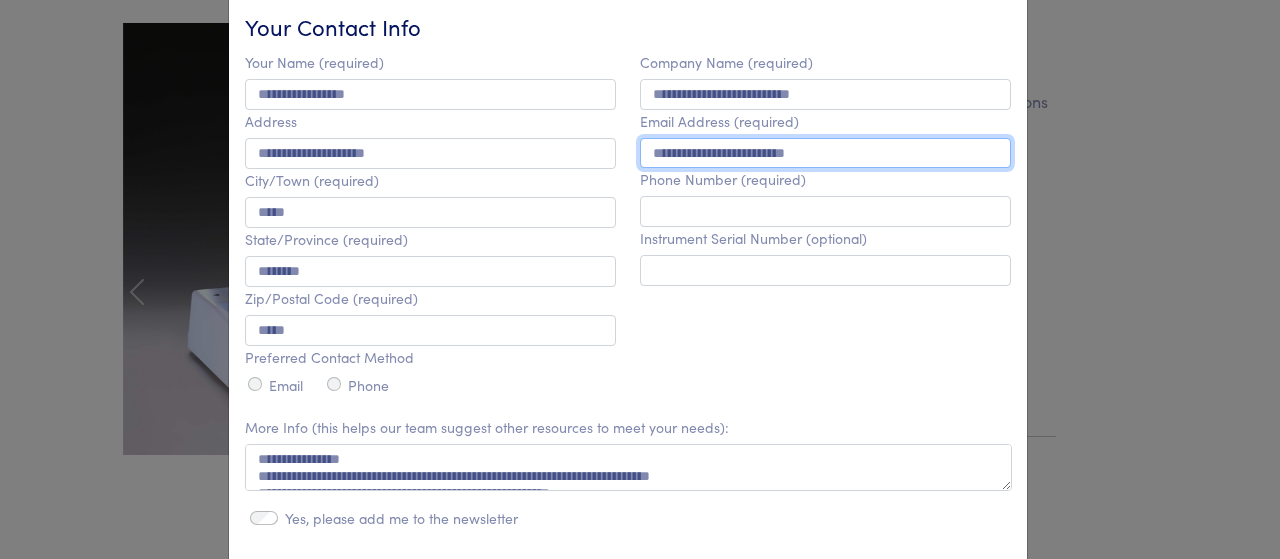 drag, startPoint x: 848, startPoint y: 157, endPoint x: 703, endPoint y: 157, distance: 145 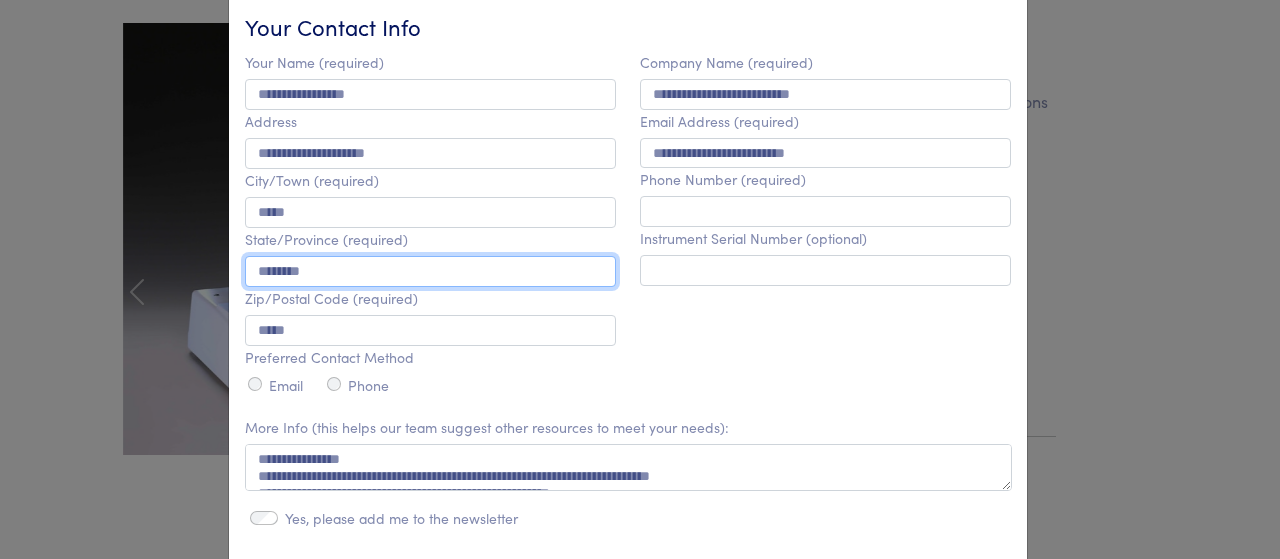 scroll, scrollTop: 0, scrollLeft: 0, axis: both 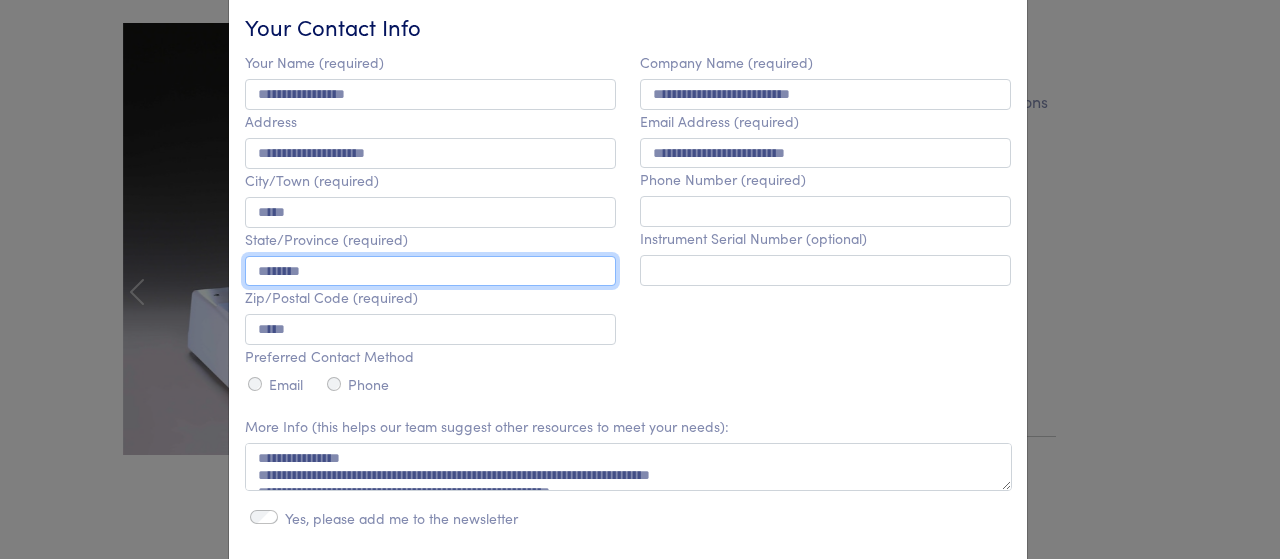 drag, startPoint x: 295, startPoint y: 281, endPoint x: 255, endPoint y: 276, distance: 40.311287 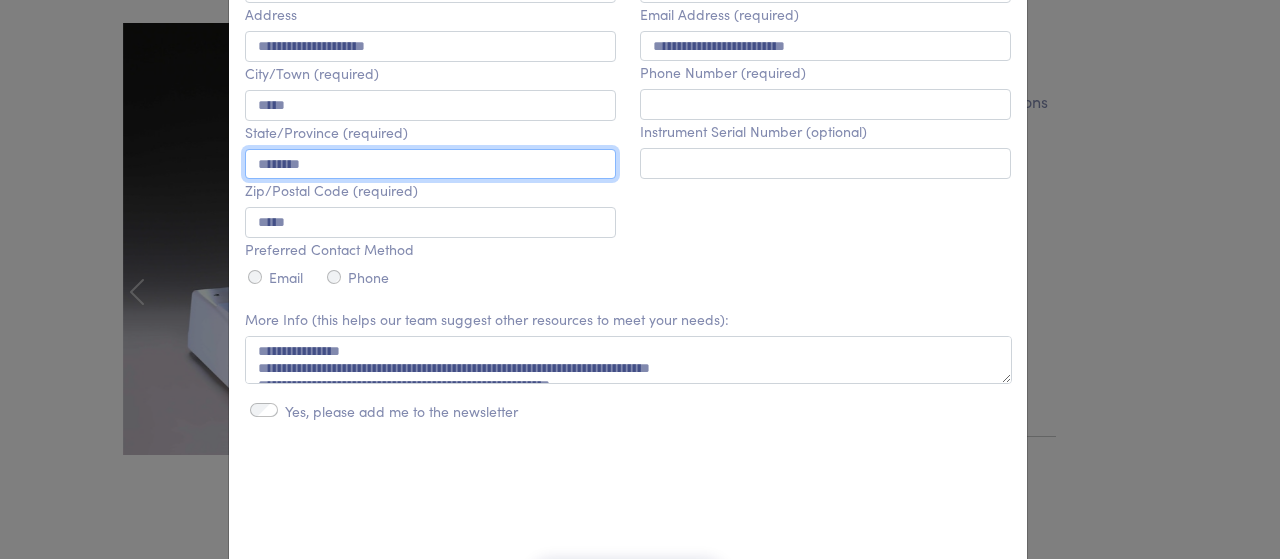 scroll, scrollTop: 924, scrollLeft: 0, axis: vertical 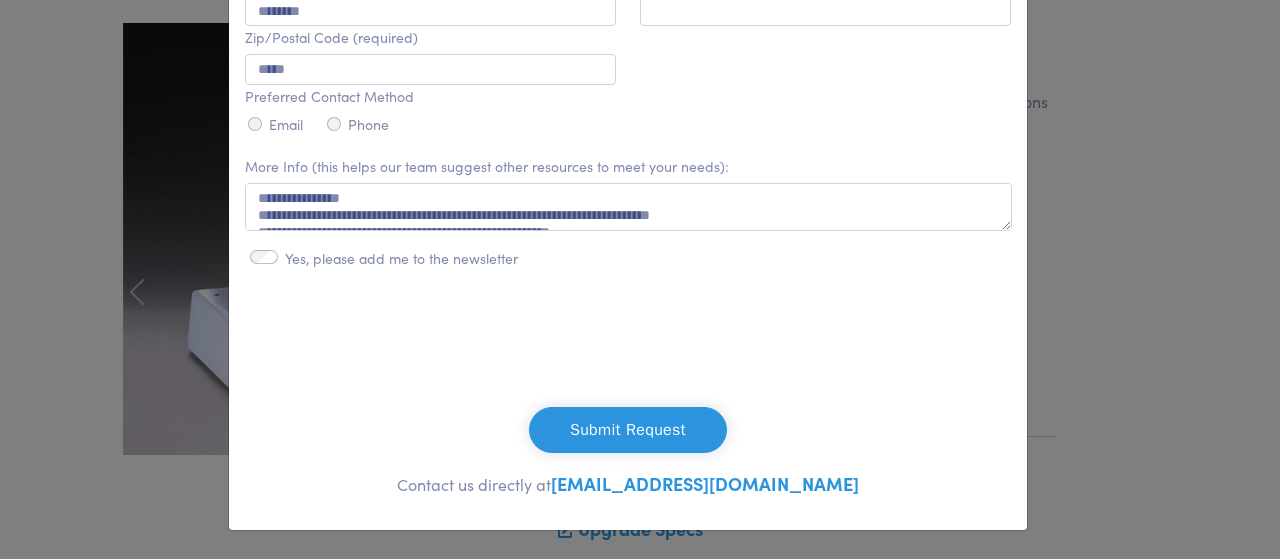 click at bounding box center (628, 348) 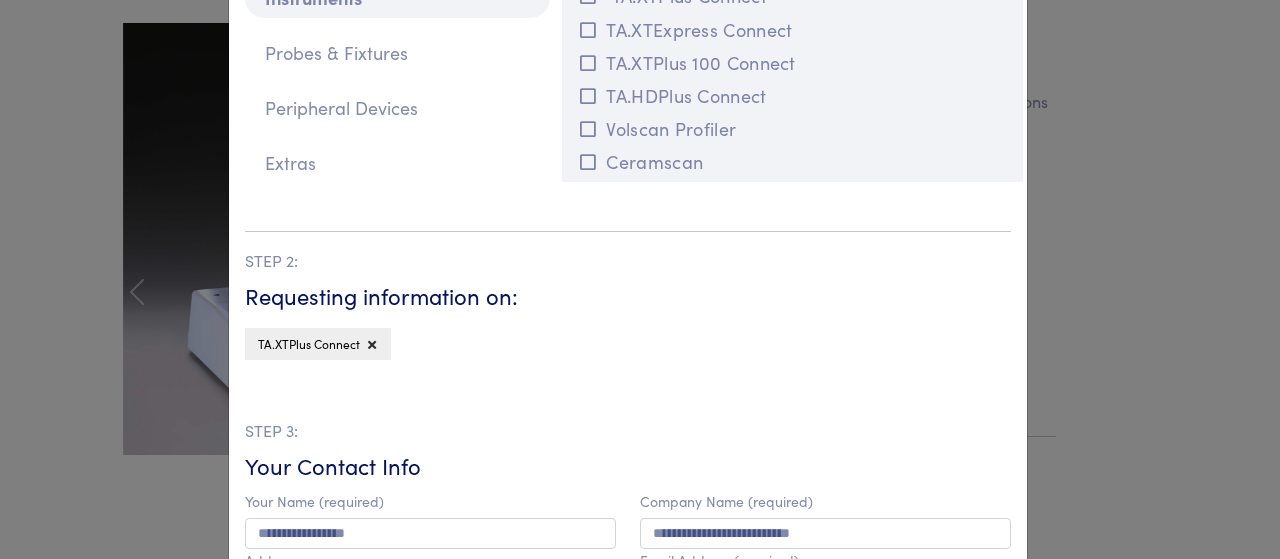 scroll, scrollTop: 124, scrollLeft: 0, axis: vertical 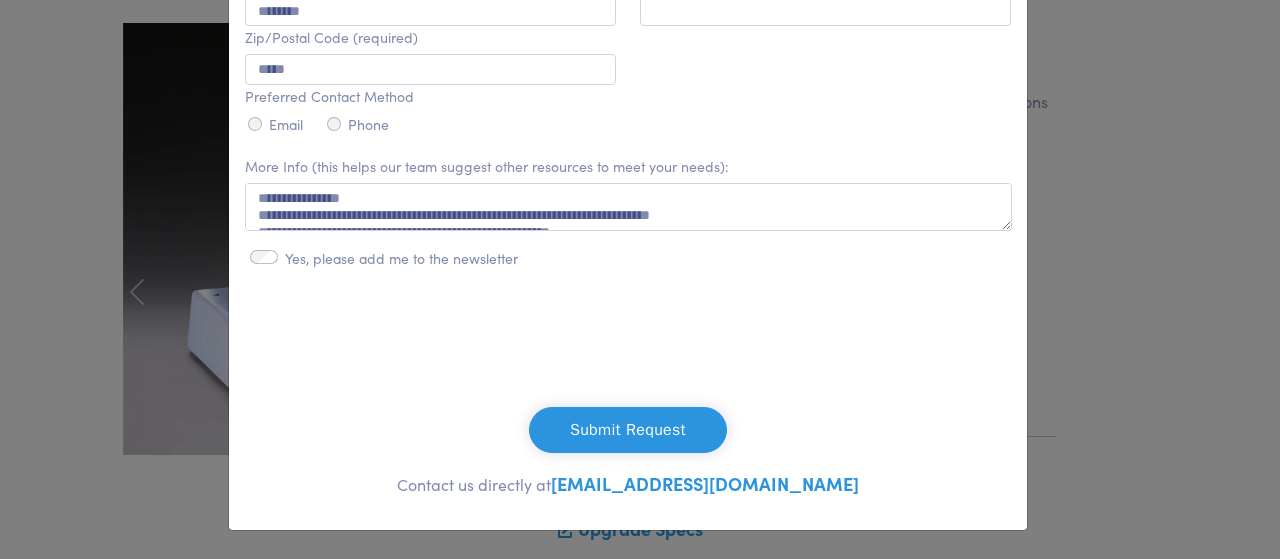click on "Submit Request" at bounding box center [628, 430] 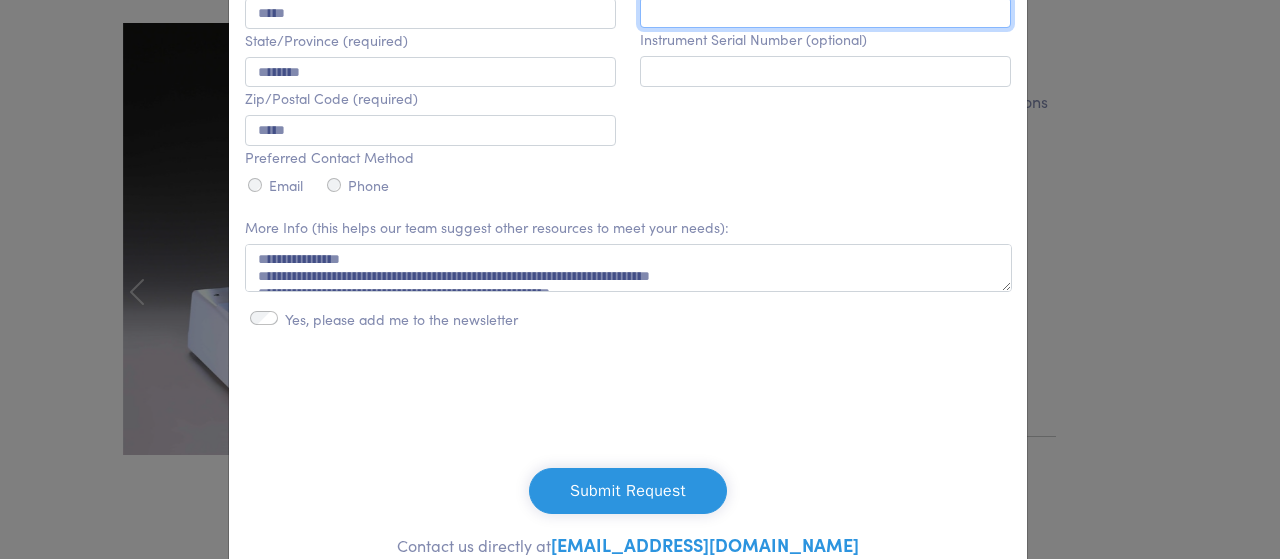 scroll, scrollTop: 724, scrollLeft: 0, axis: vertical 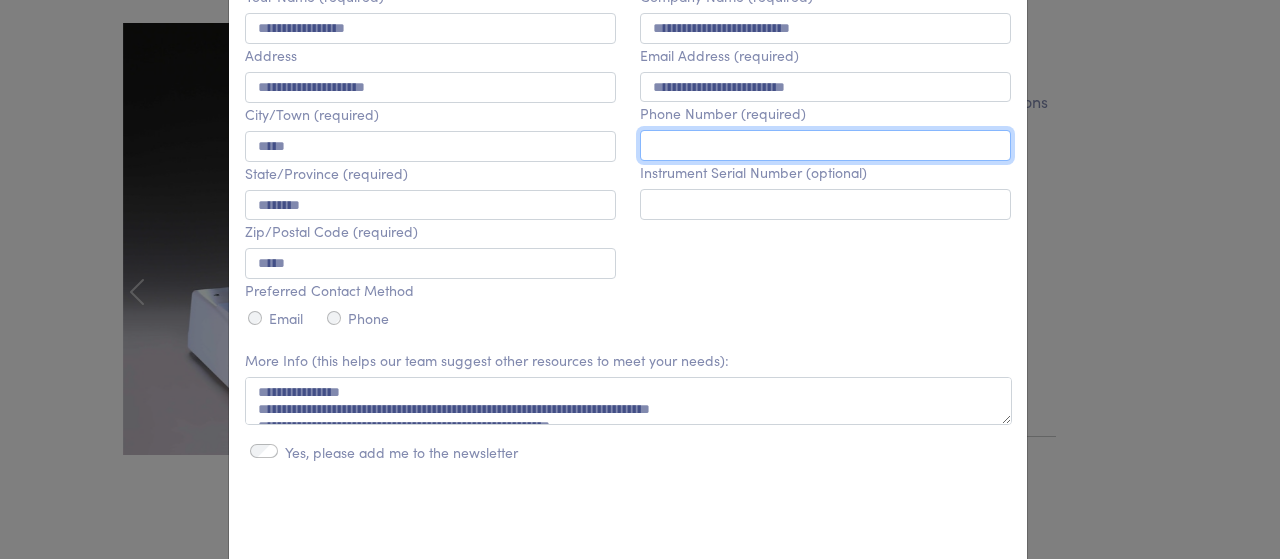 click at bounding box center [825, 145] 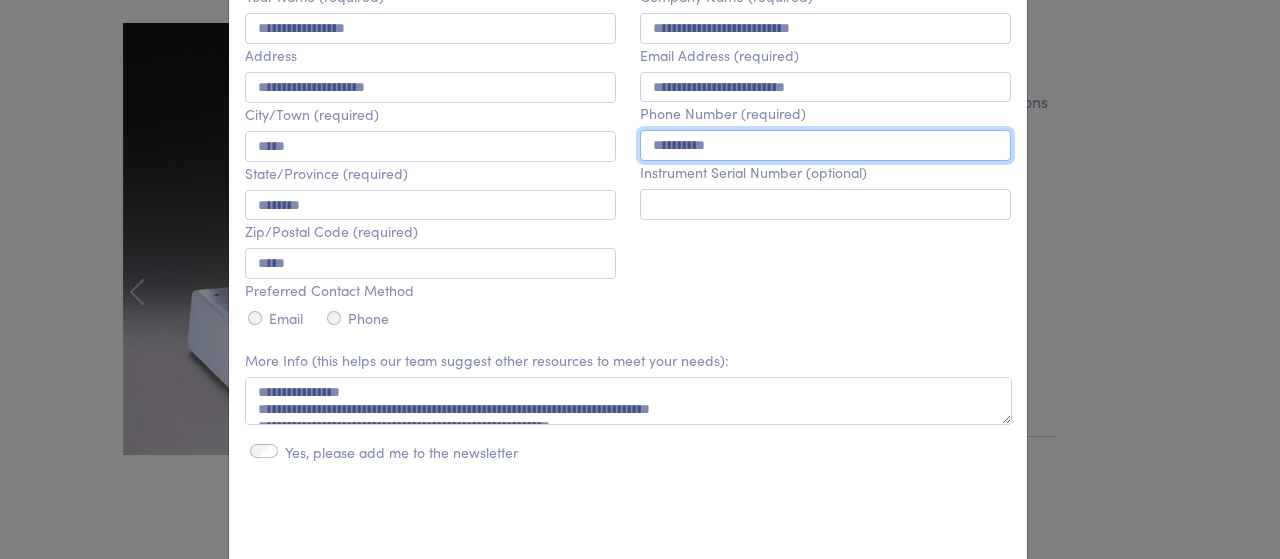 type on "**********" 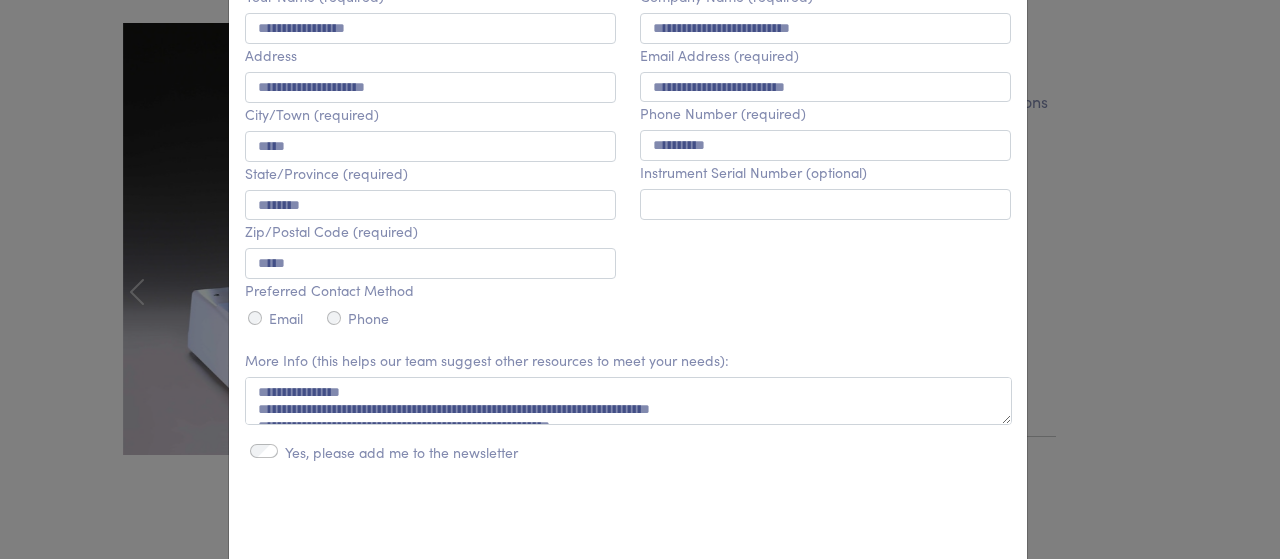 click on "**********" at bounding box center [825, 159] 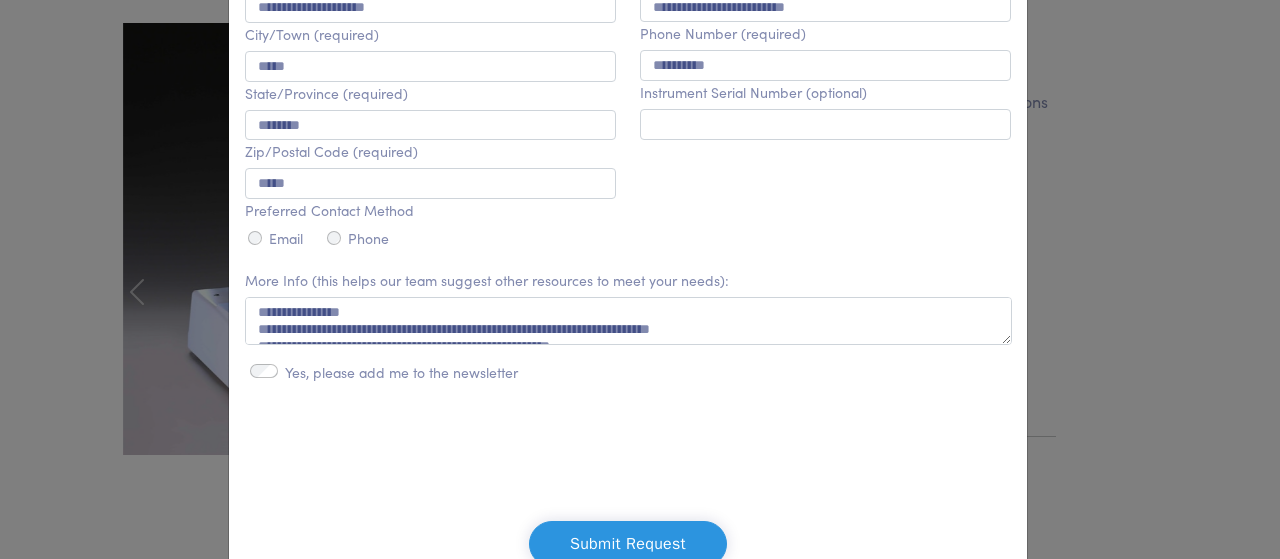 scroll, scrollTop: 924, scrollLeft: 0, axis: vertical 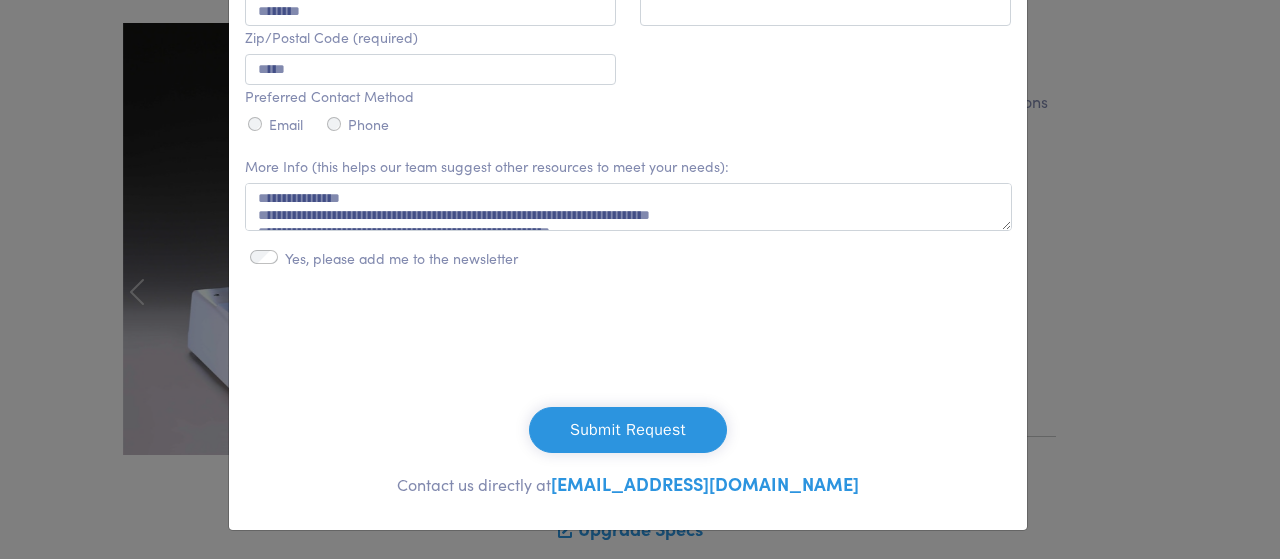 click on "Submit Request" at bounding box center (628, 430) 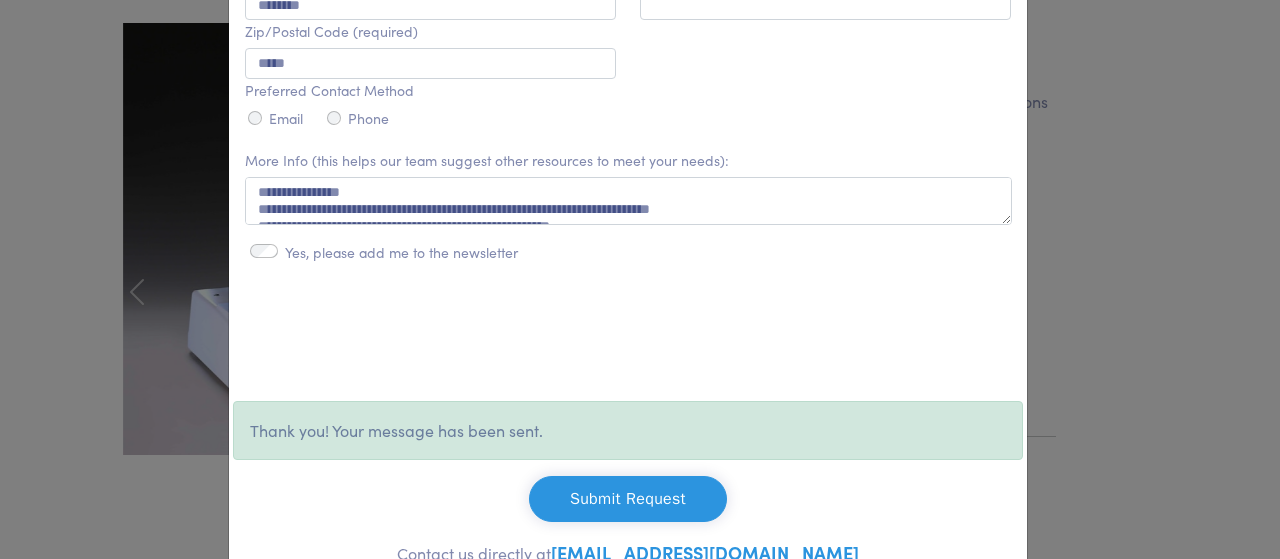 scroll, scrollTop: 0, scrollLeft: 0, axis: both 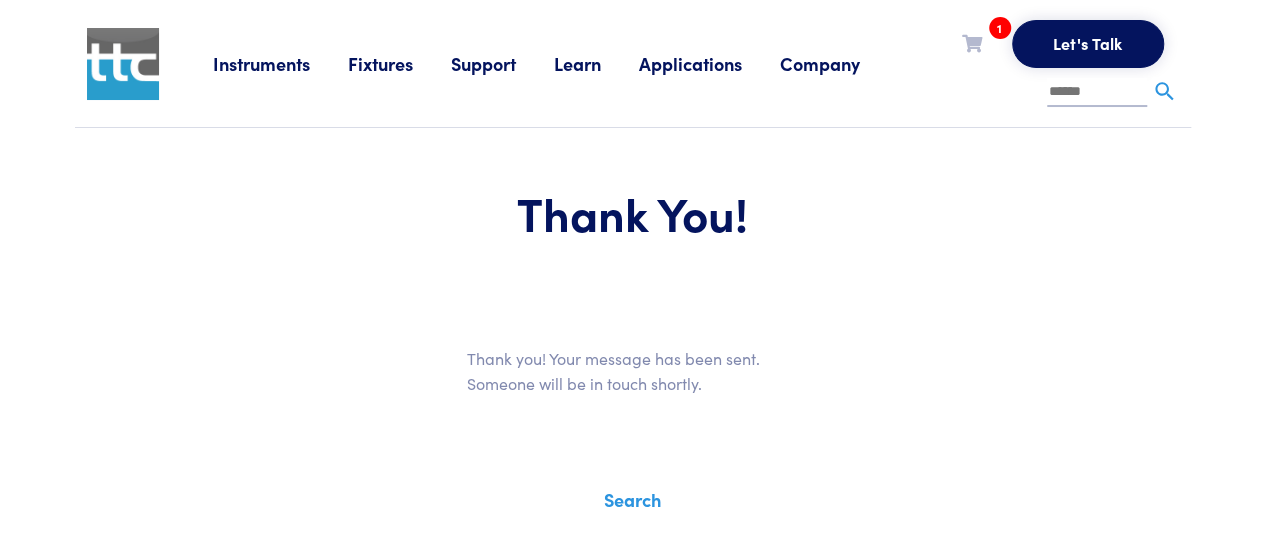 click at bounding box center [972, 43] 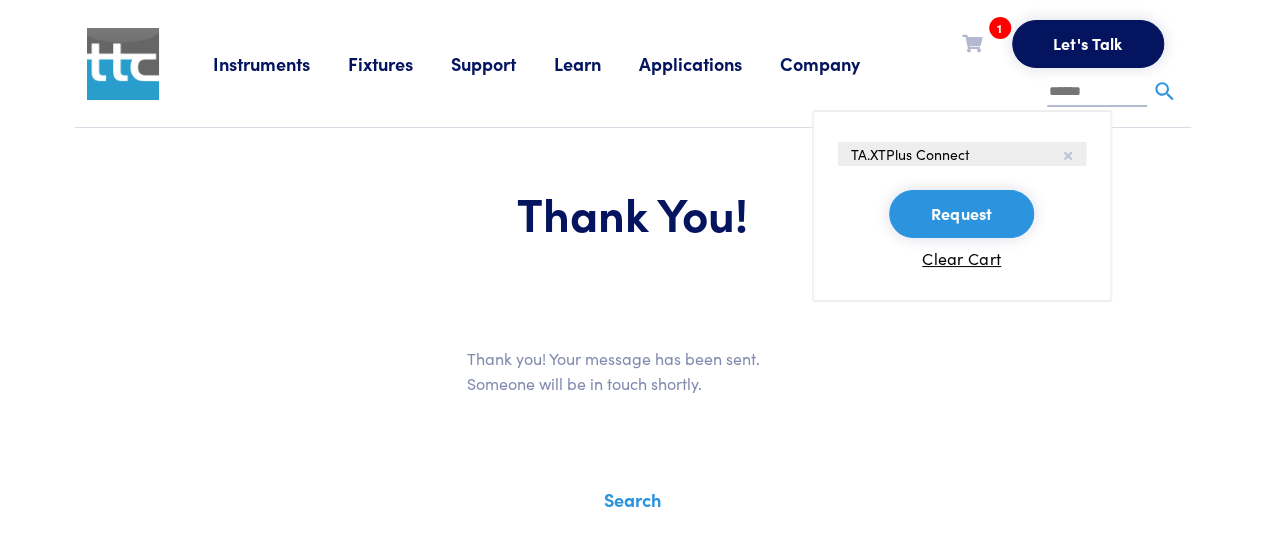 click on "Request" at bounding box center (961, 214) 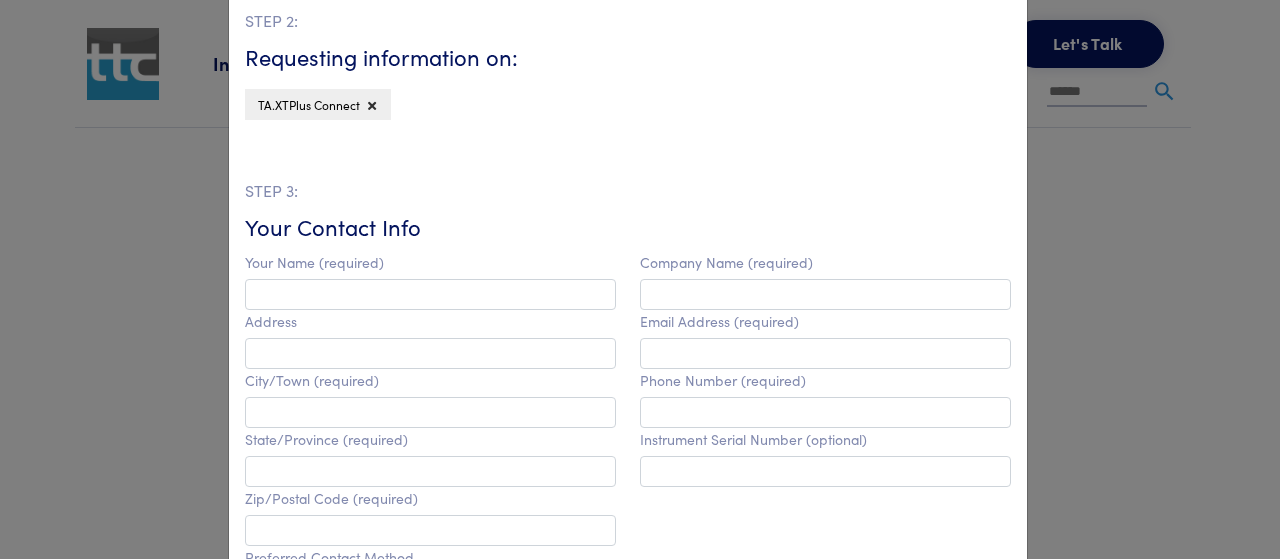 scroll, scrollTop: 106, scrollLeft: 0, axis: vertical 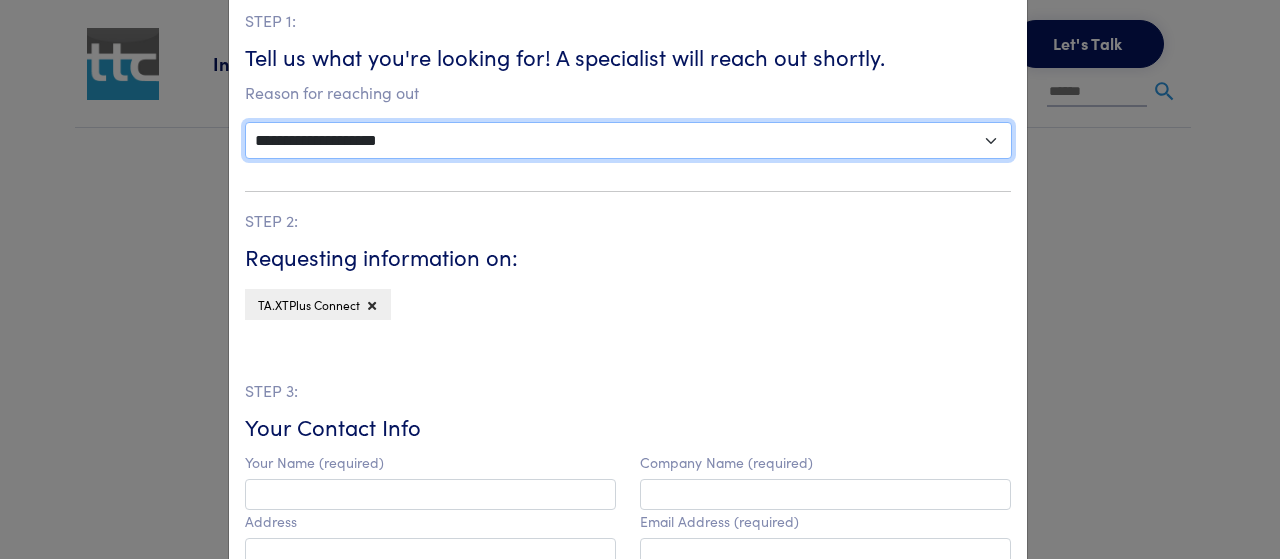 click on "**********" at bounding box center [628, 140] 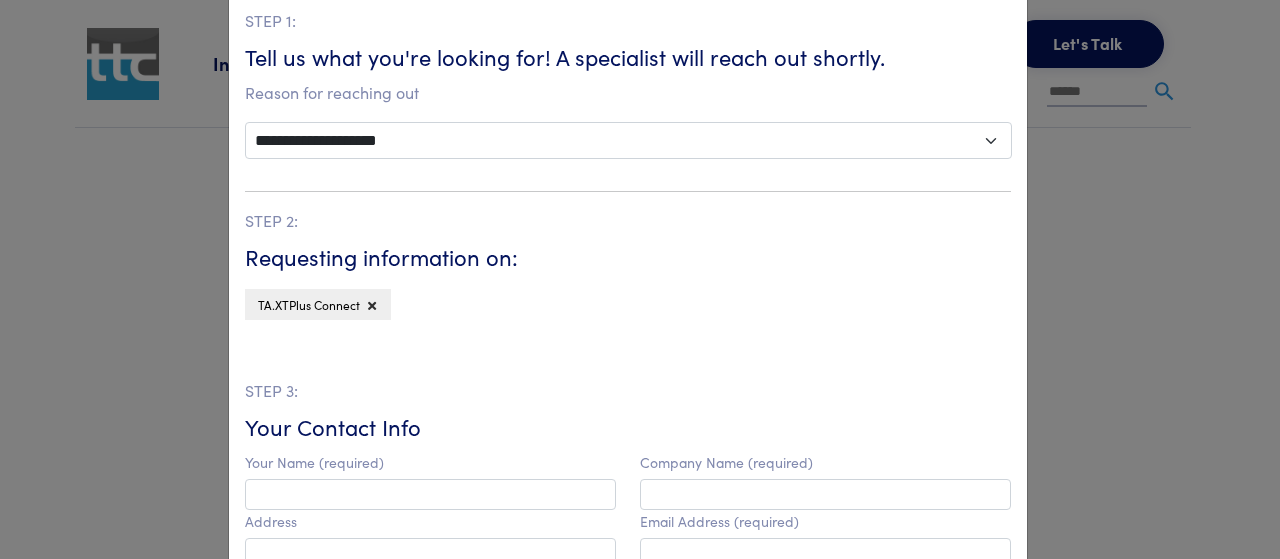 click on "**********" at bounding box center [640, 279] 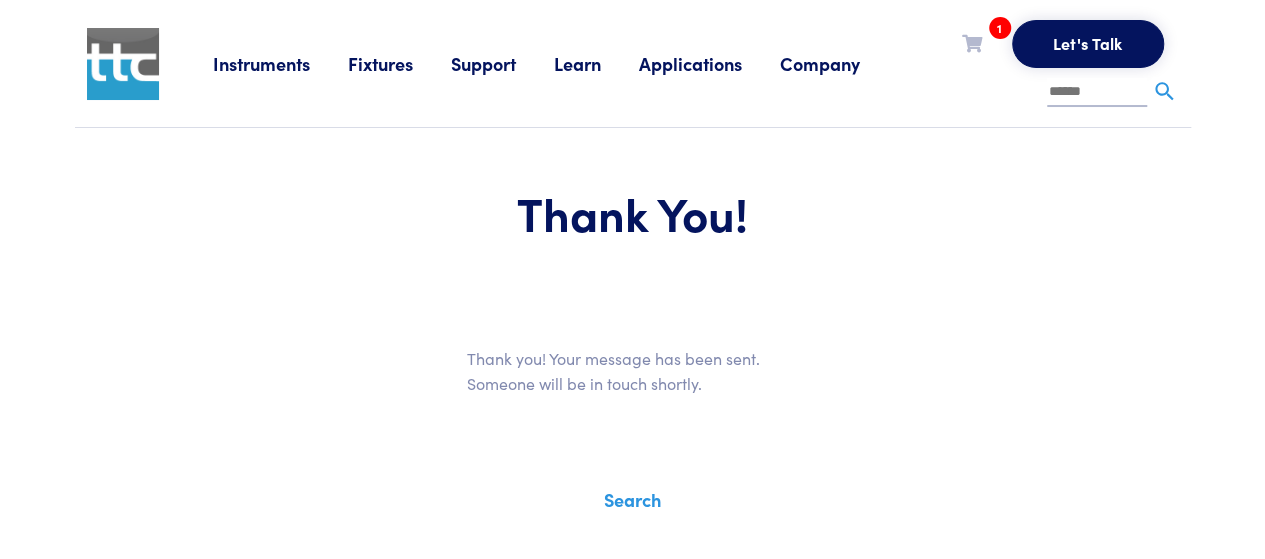click at bounding box center [972, 43] 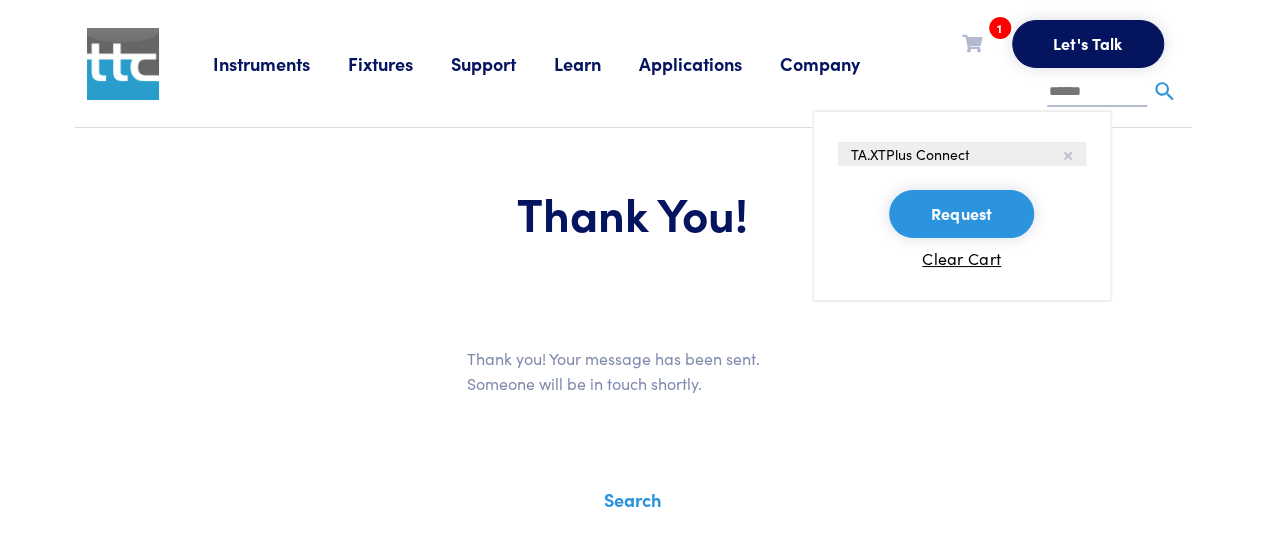 click on "Request" at bounding box center (961, 214) 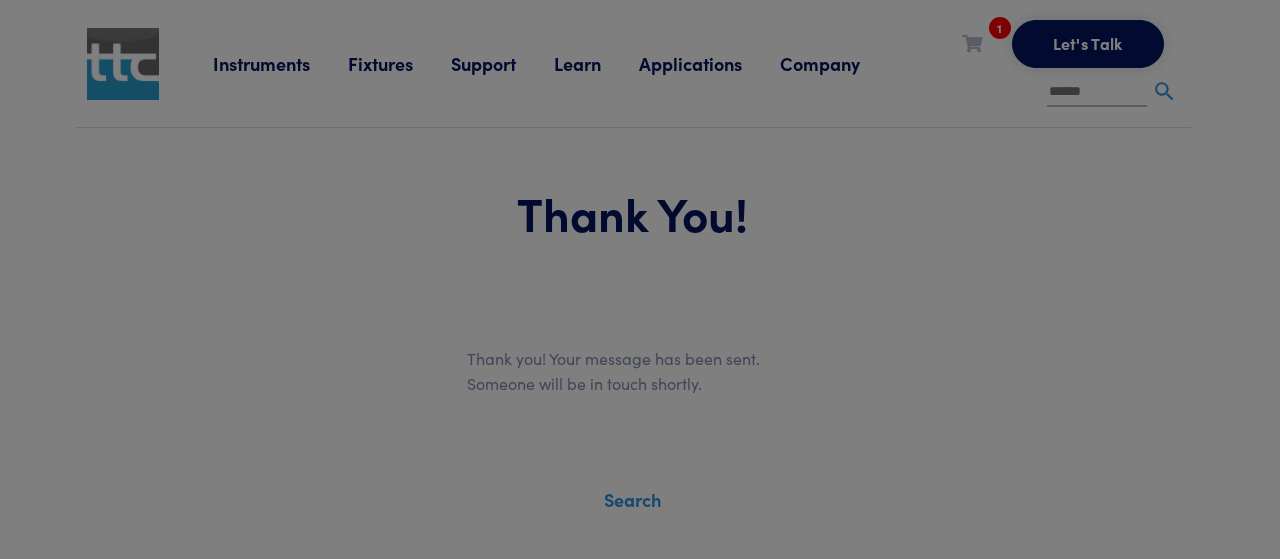 scroll, scrollTop: 0, scrollLeft: 0, axis: both 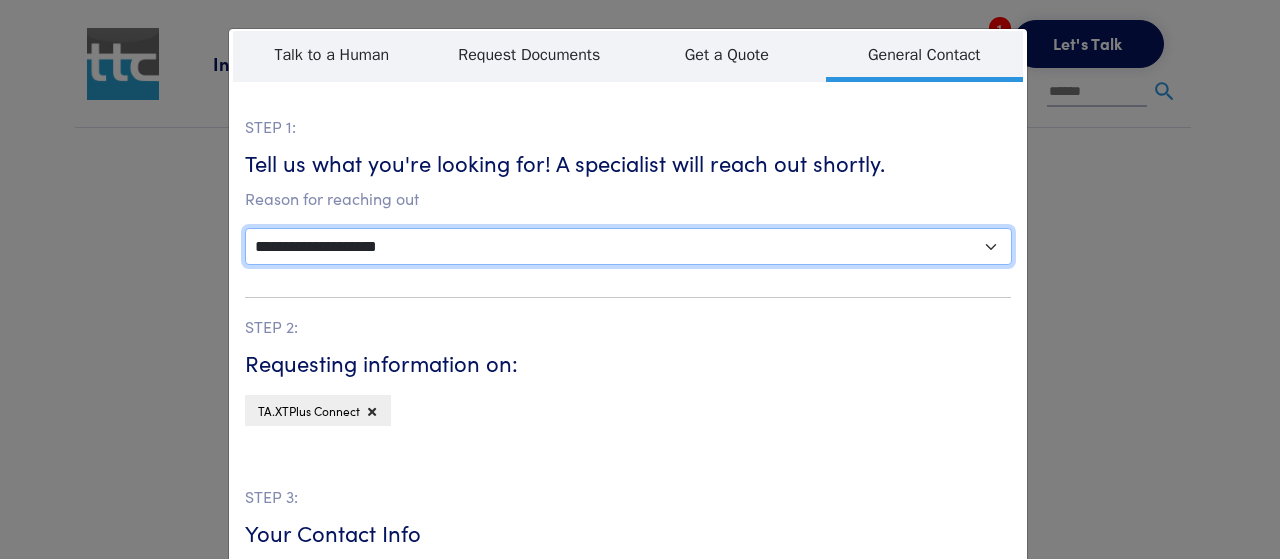 click on "**********" at bounding box center [628, 246] 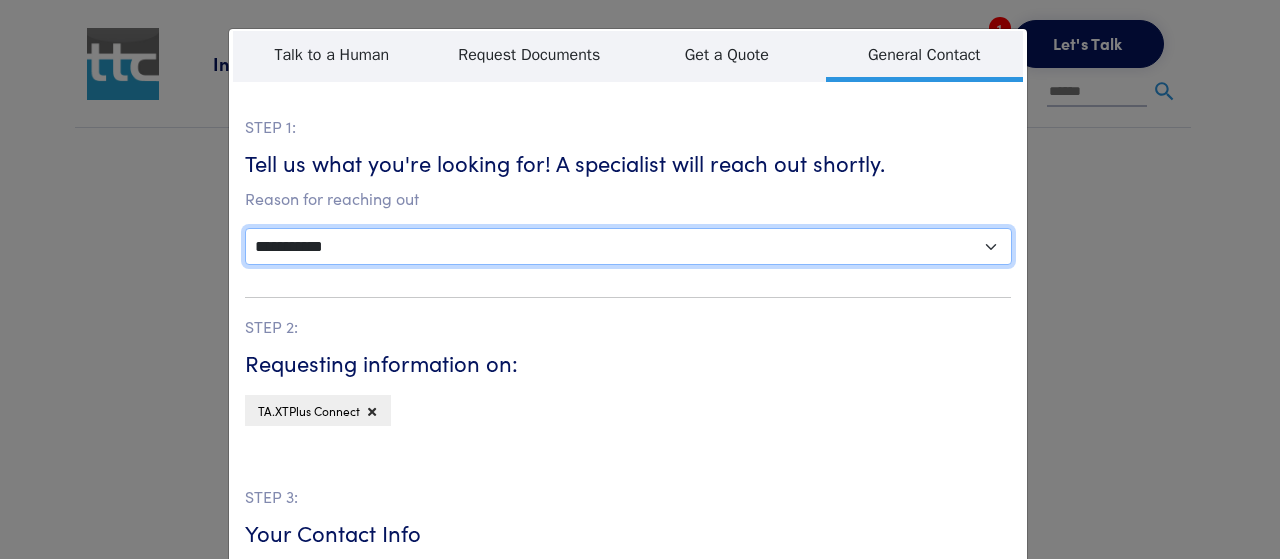 click on "**********" at bounding box center [628, 246] 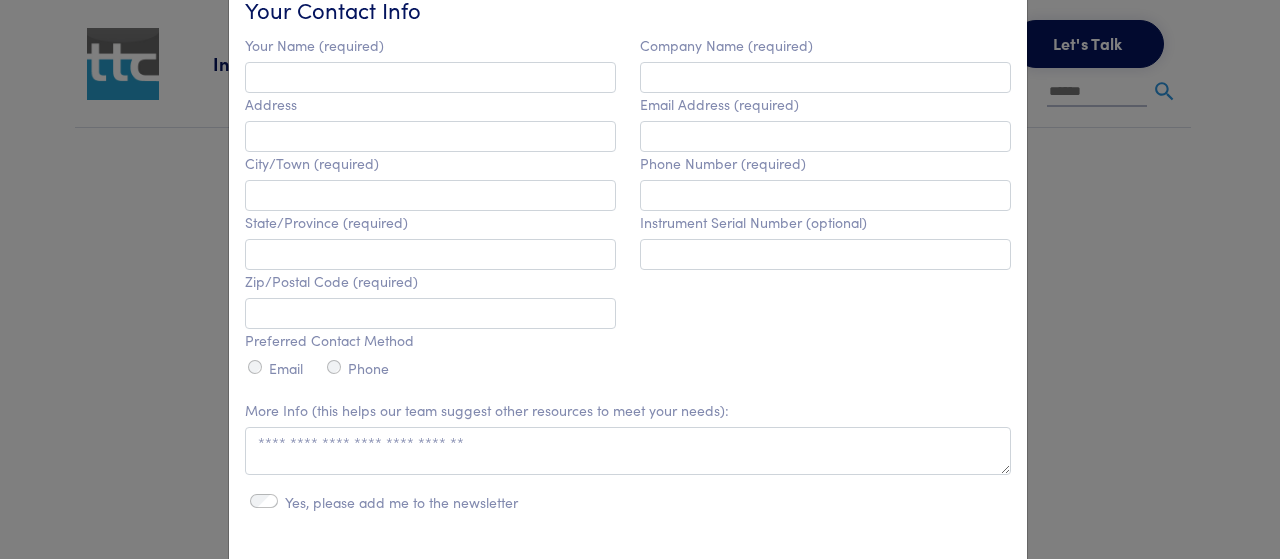 scroll, scrollTop: 533, scrollLeft: 0, axis: vertical 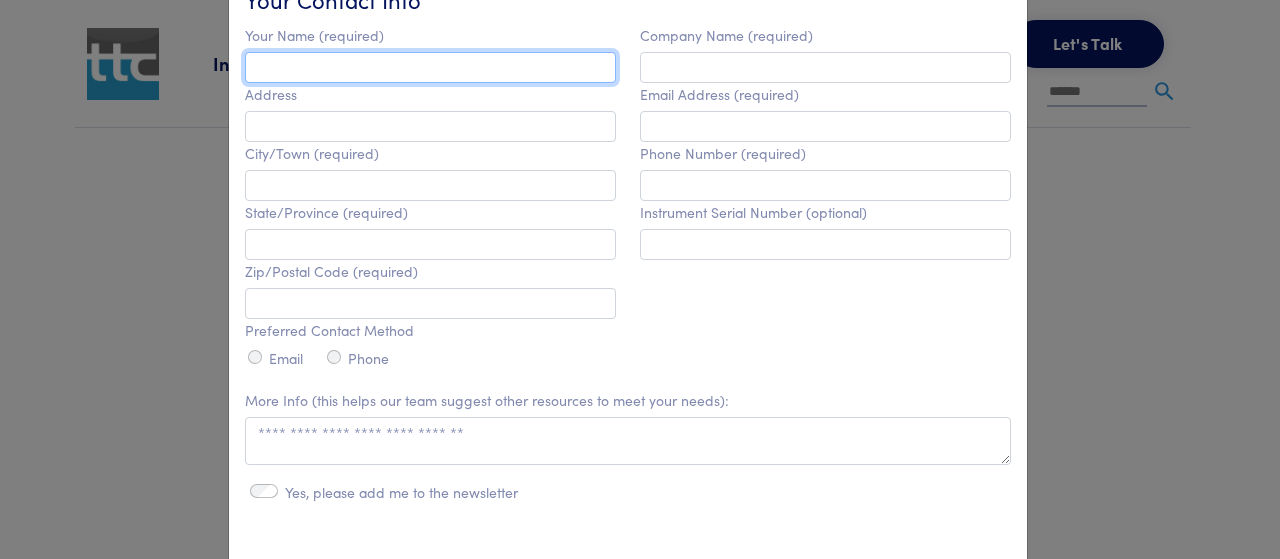 click at bounding box center (430, 67) 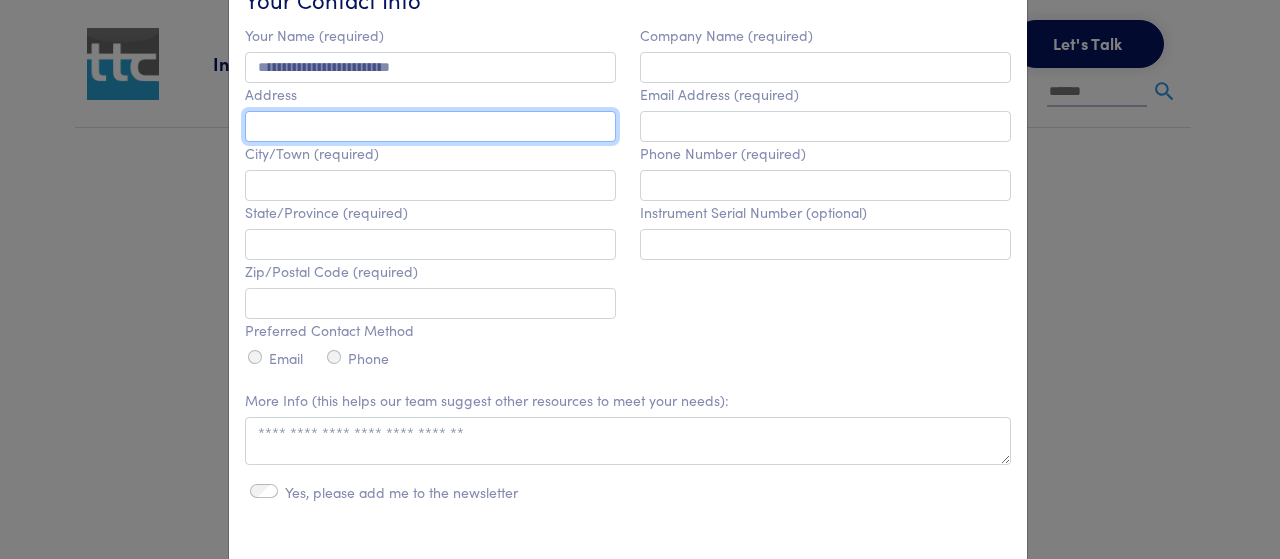 type on "**********" 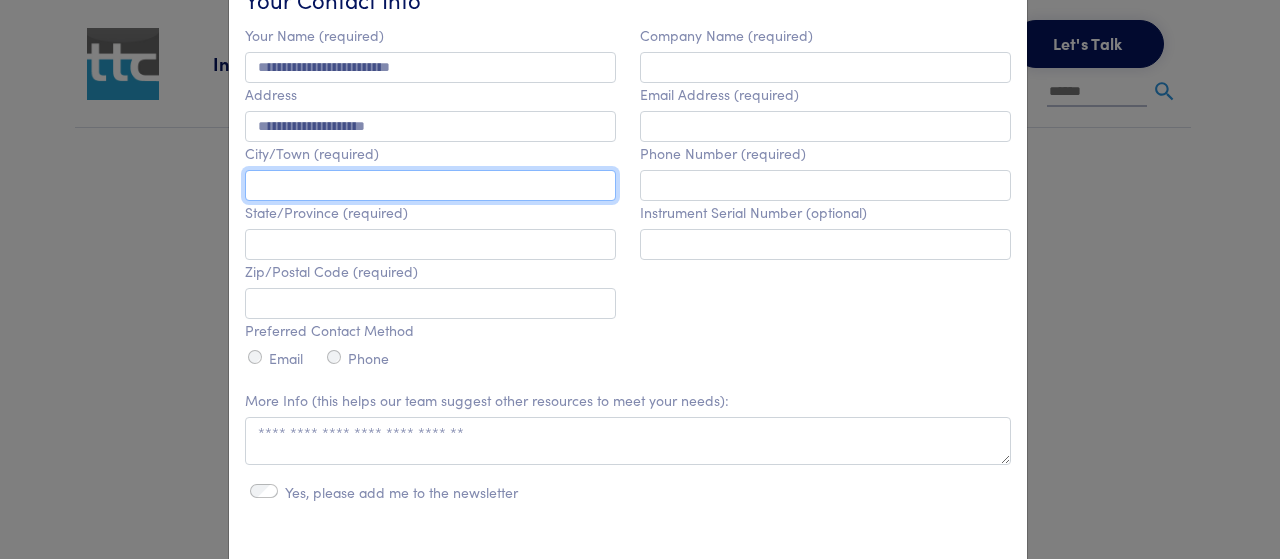 type on "*****" 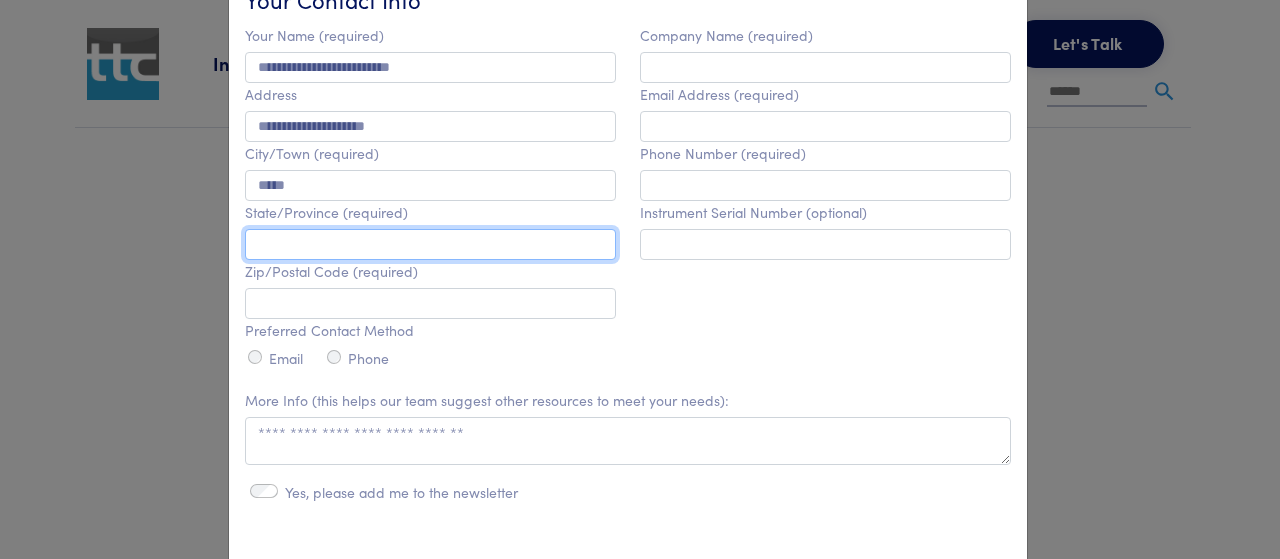 type on "********" 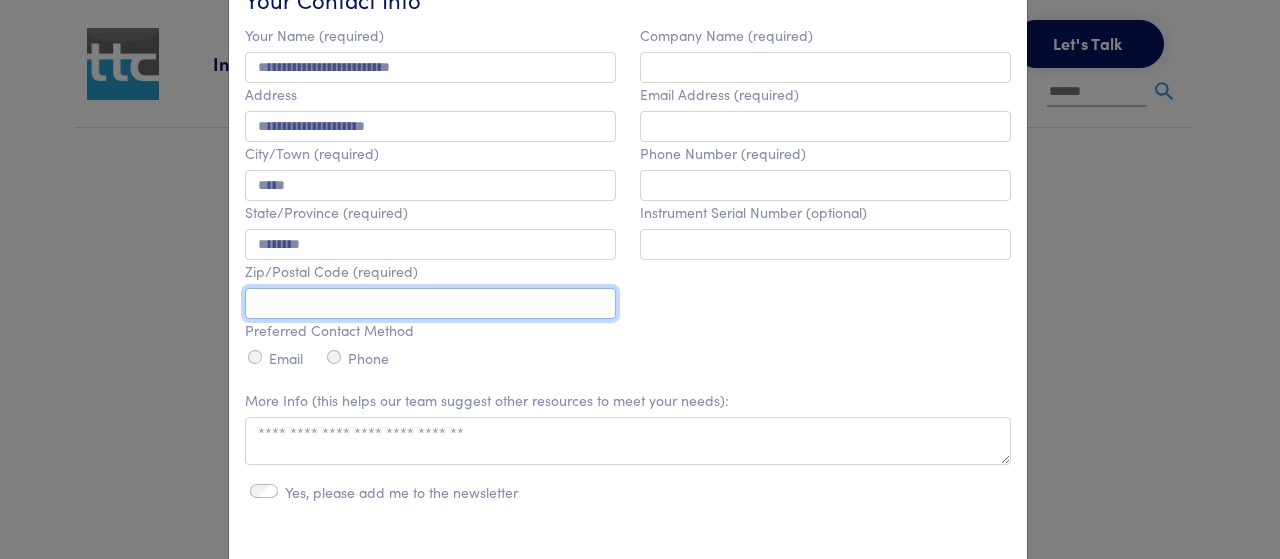 type on "*****" 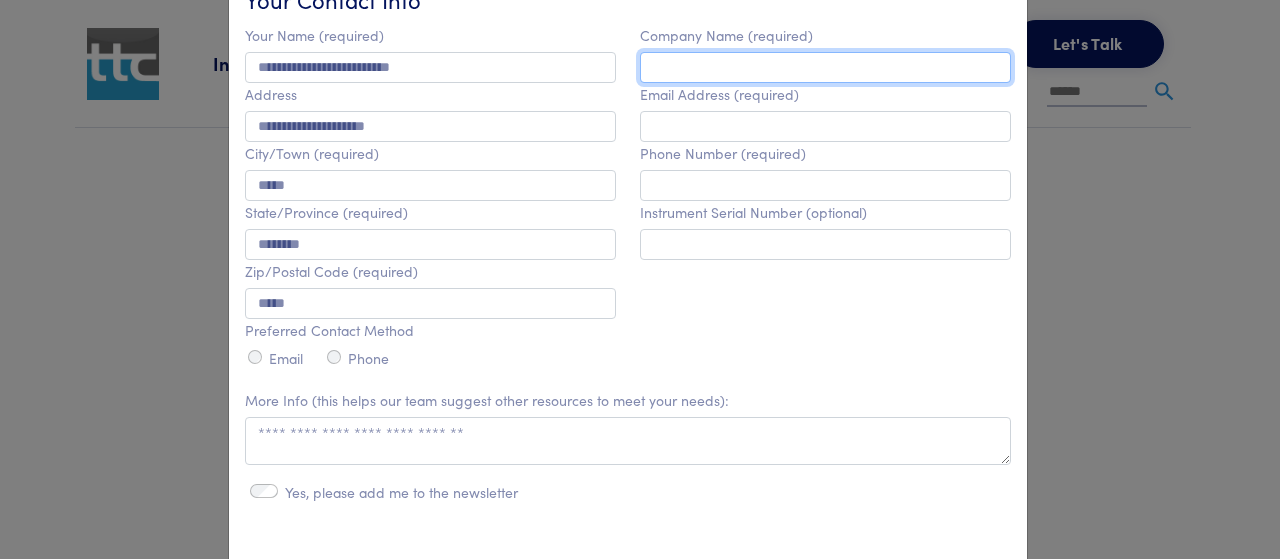 type on "**********" 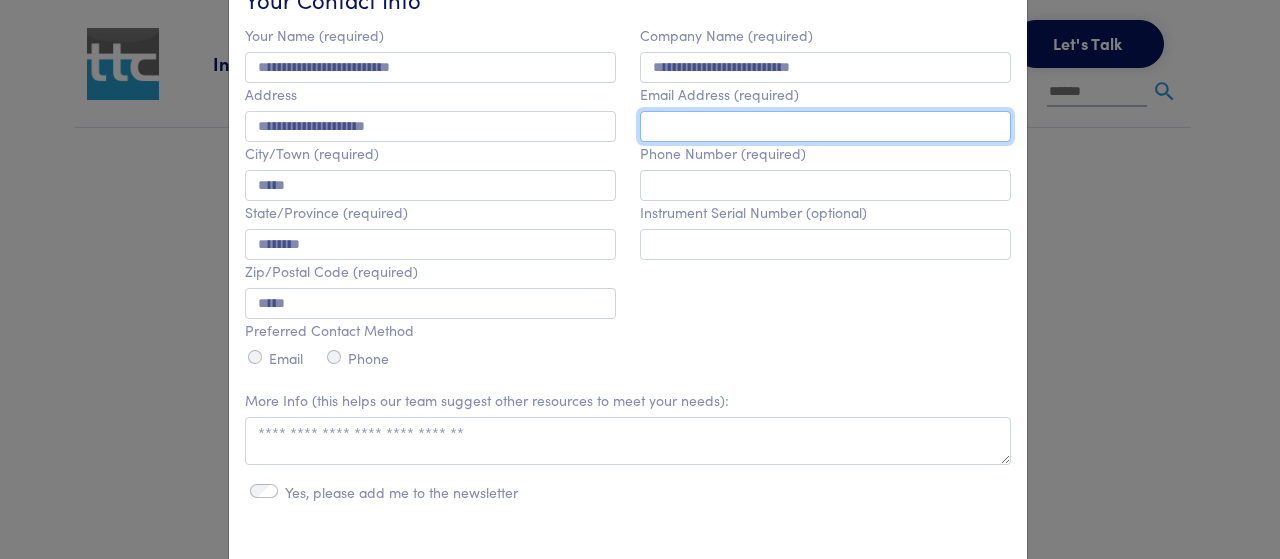 type on "**********" 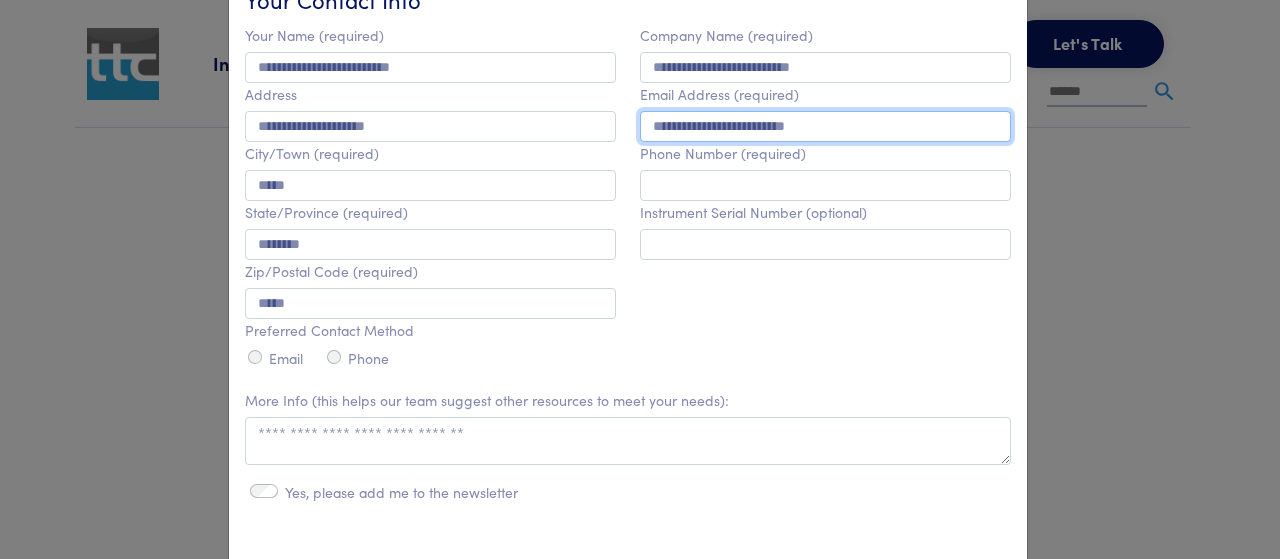 drag, startPoint x: 844, startPoint y: 125, endPoint x: 622, endPoint y: 128, distance: 222.02026 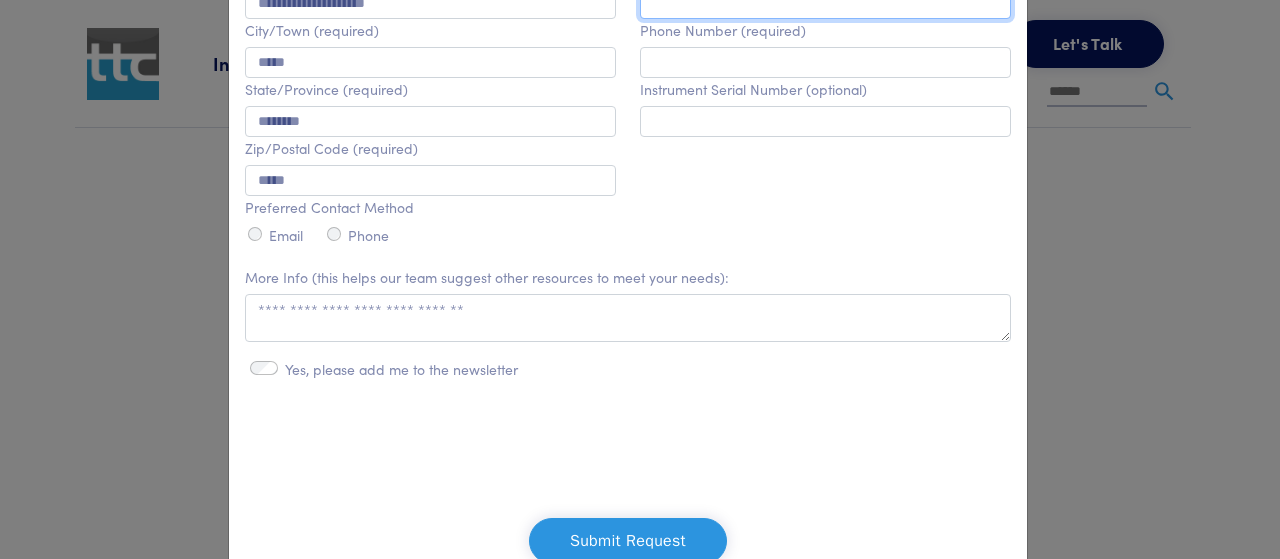 scroll, scrollTop: 772, scrollLeft: 0, axis: vertical 